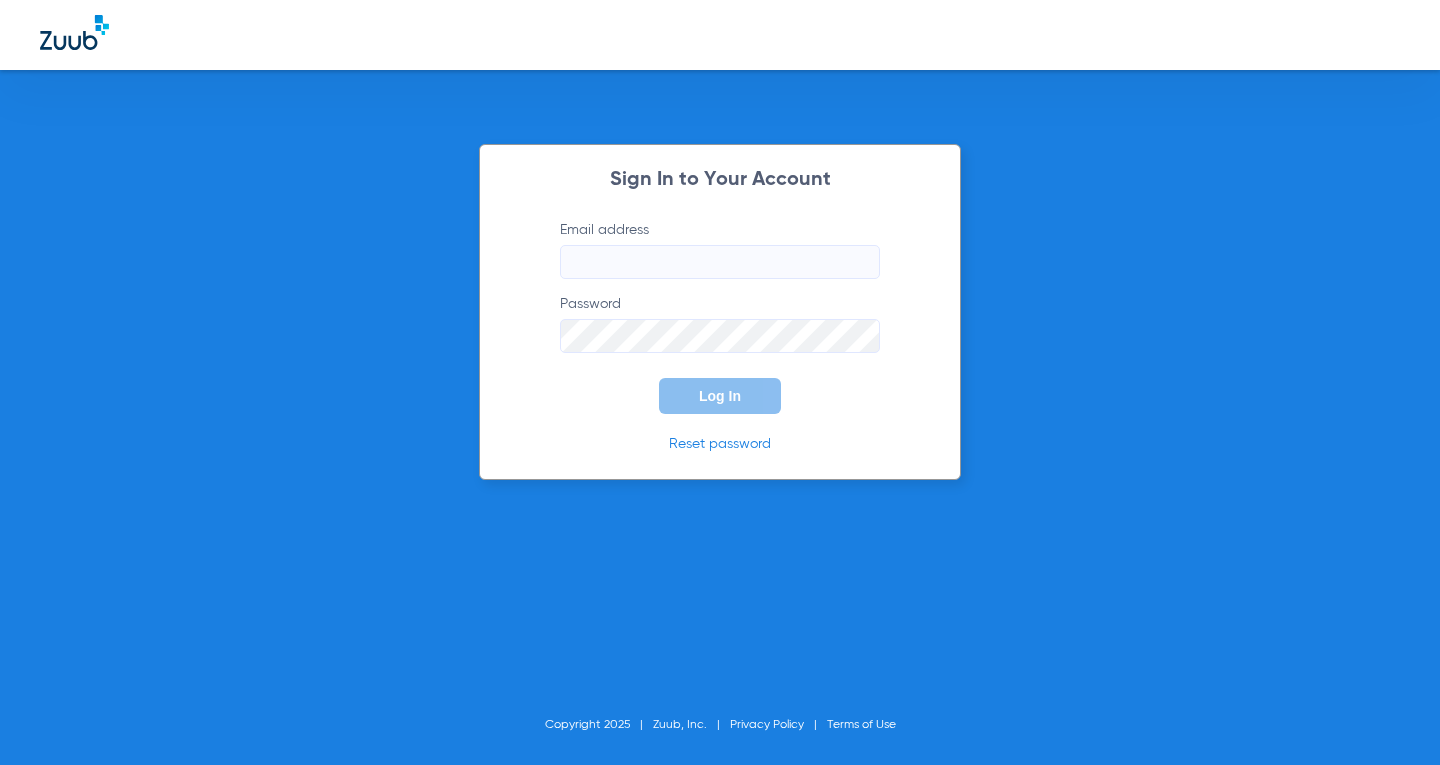 scroll, scrollTop: 0, scrollLeft: 0, axis: both 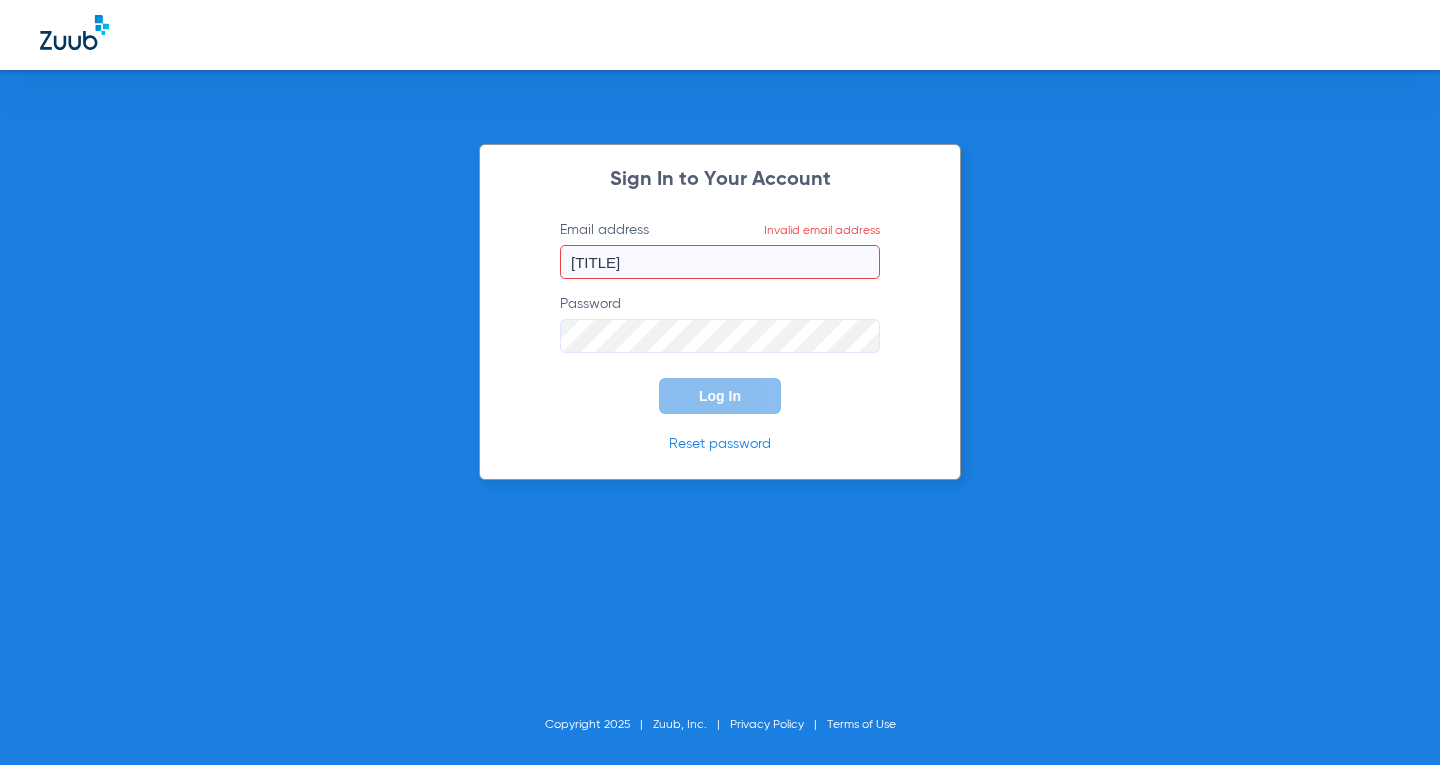 type on "D" 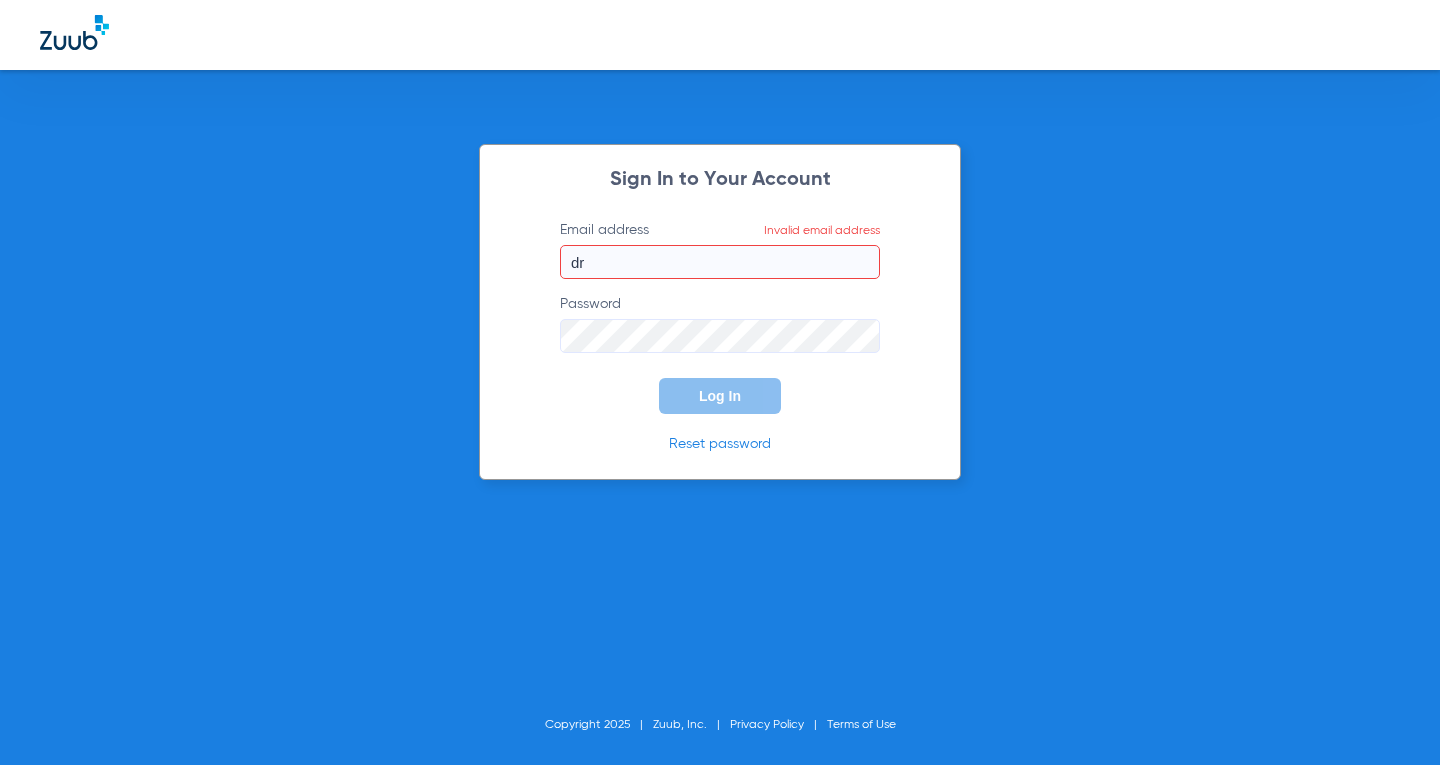 drag, startPoint x: 594, startPoint y: 257, endPoint x: 526, endPoint y: 249, distance: 68.46897 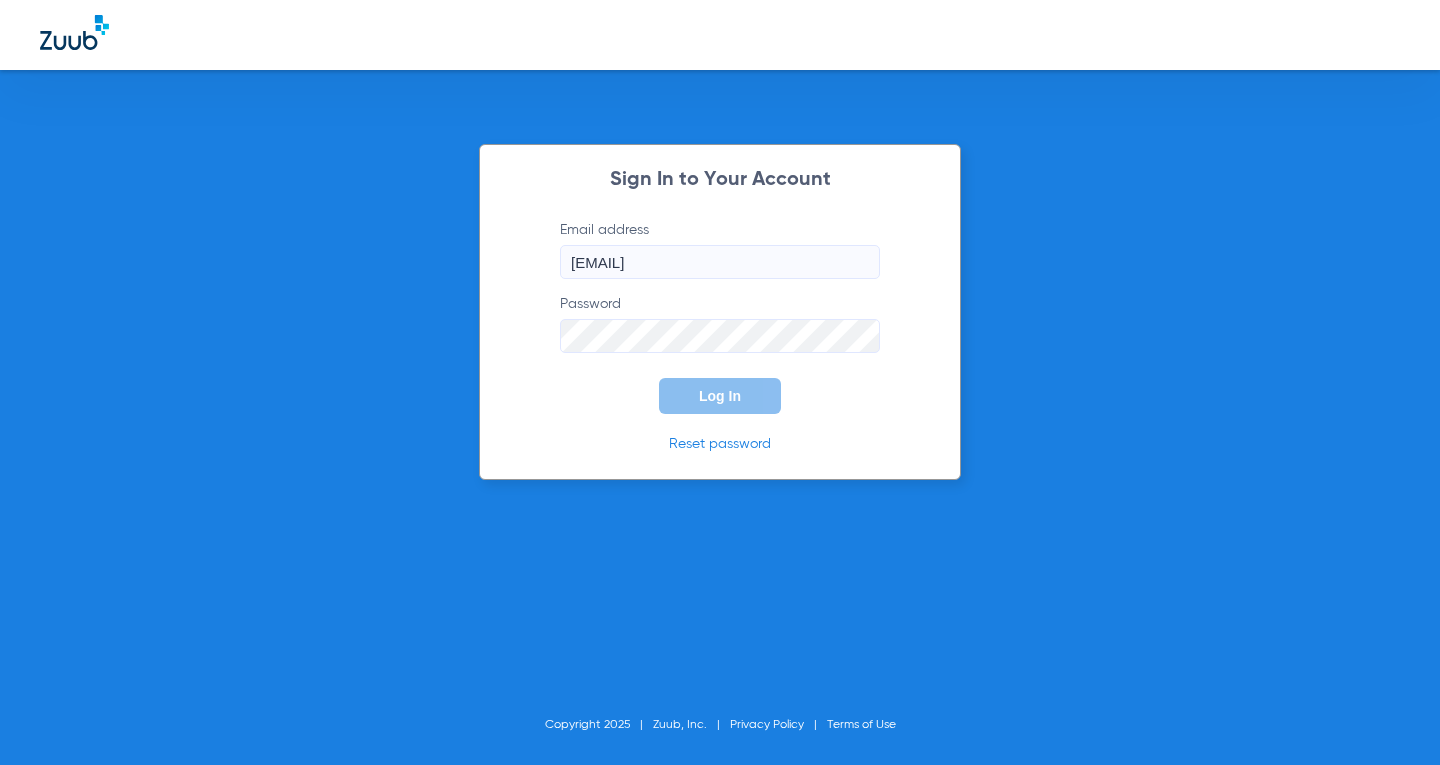type on "[EMAIL]" 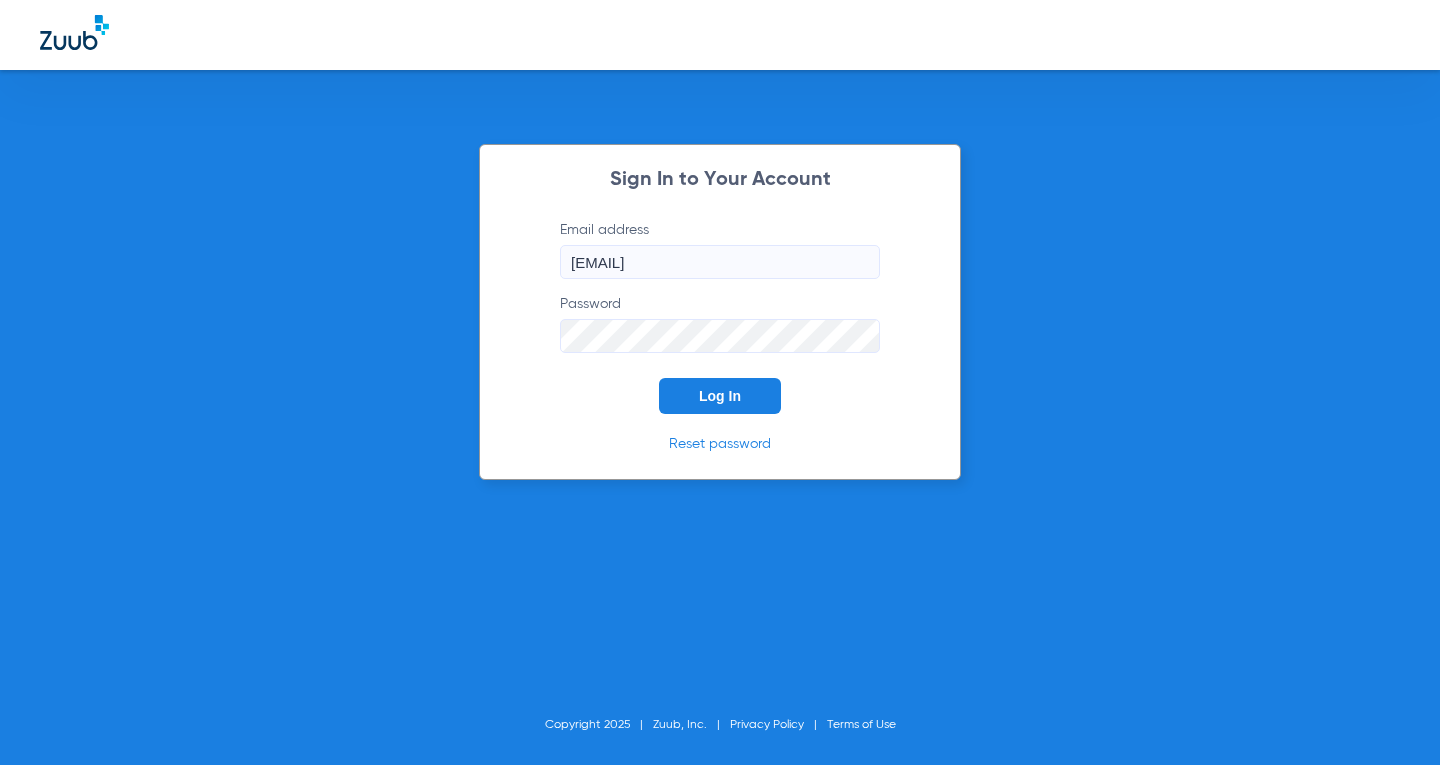 click on "Log In" 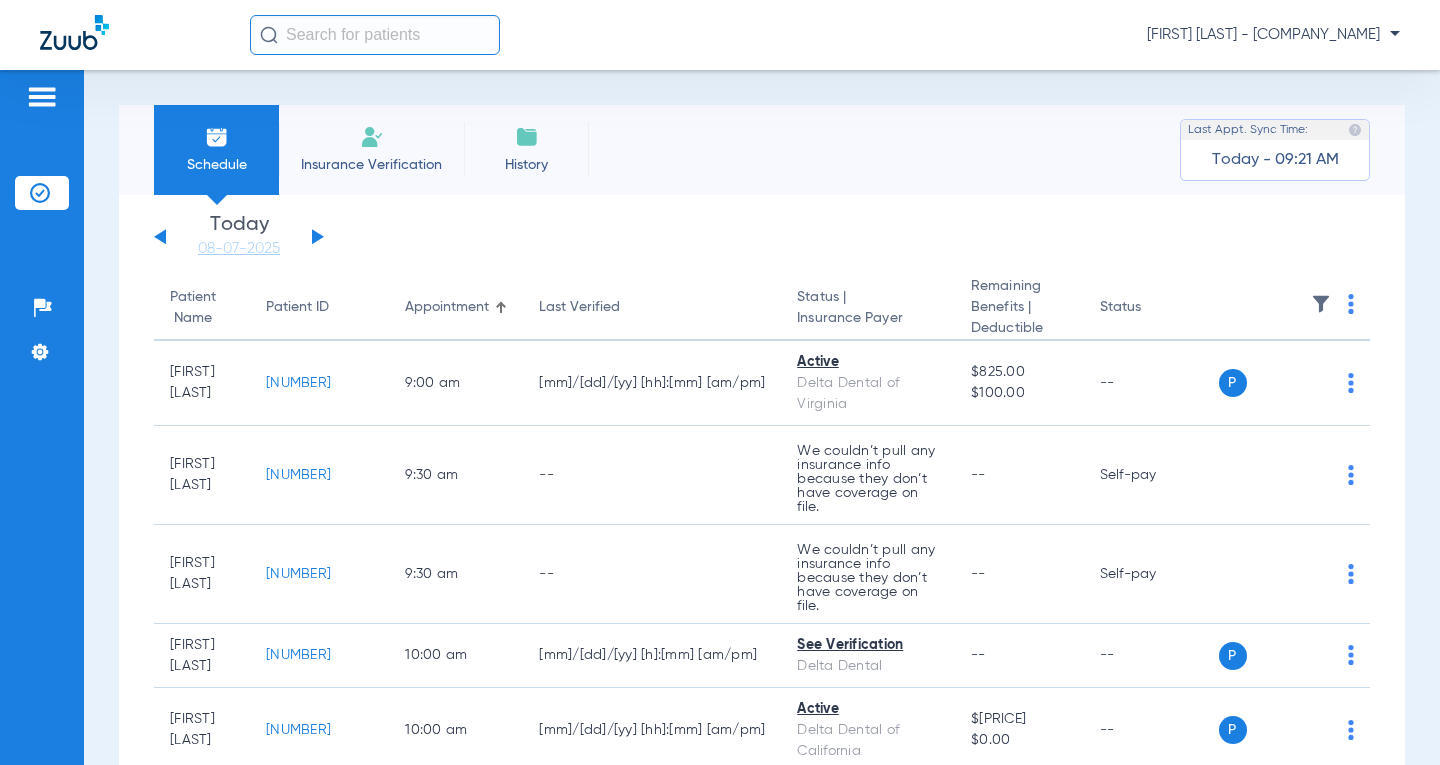 click on "Insurance Verification" 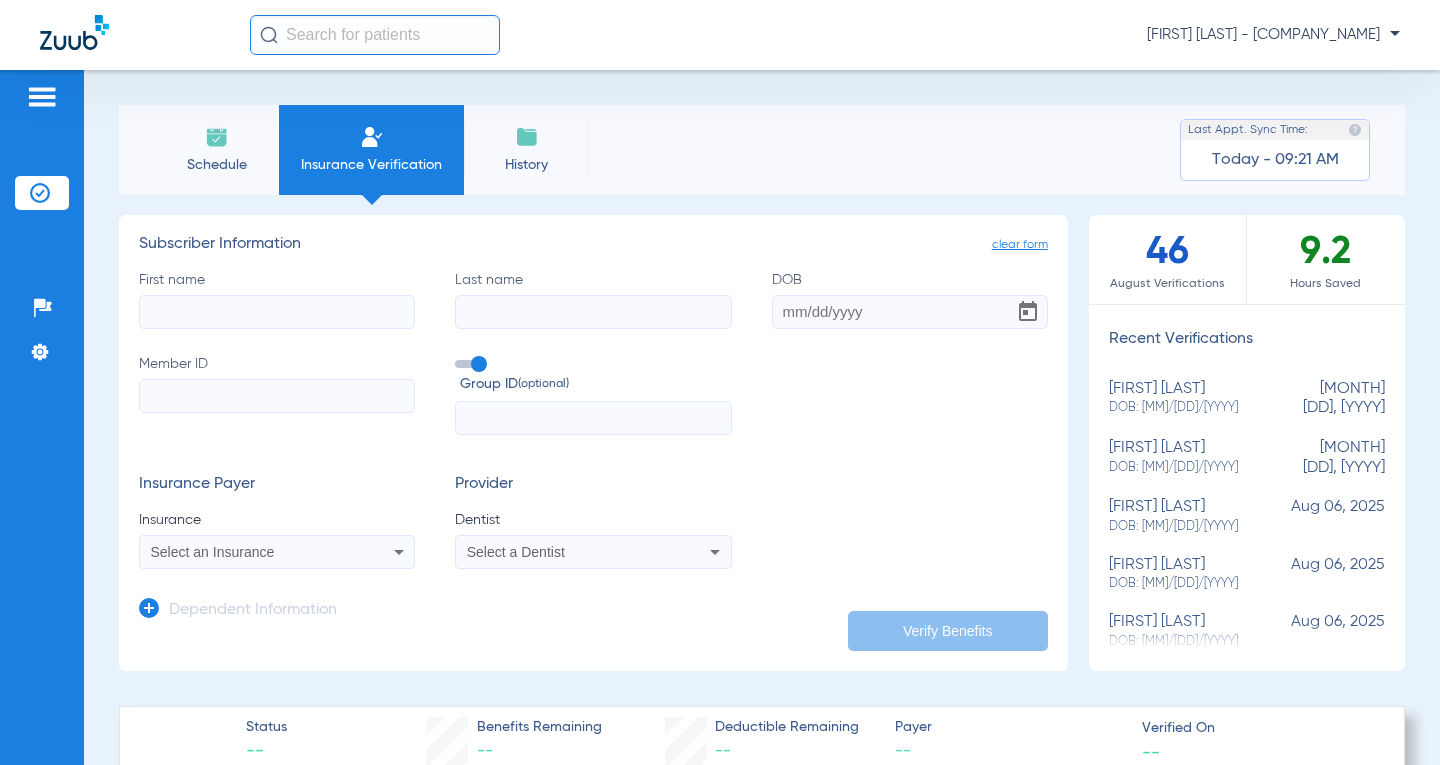 click on "First name" 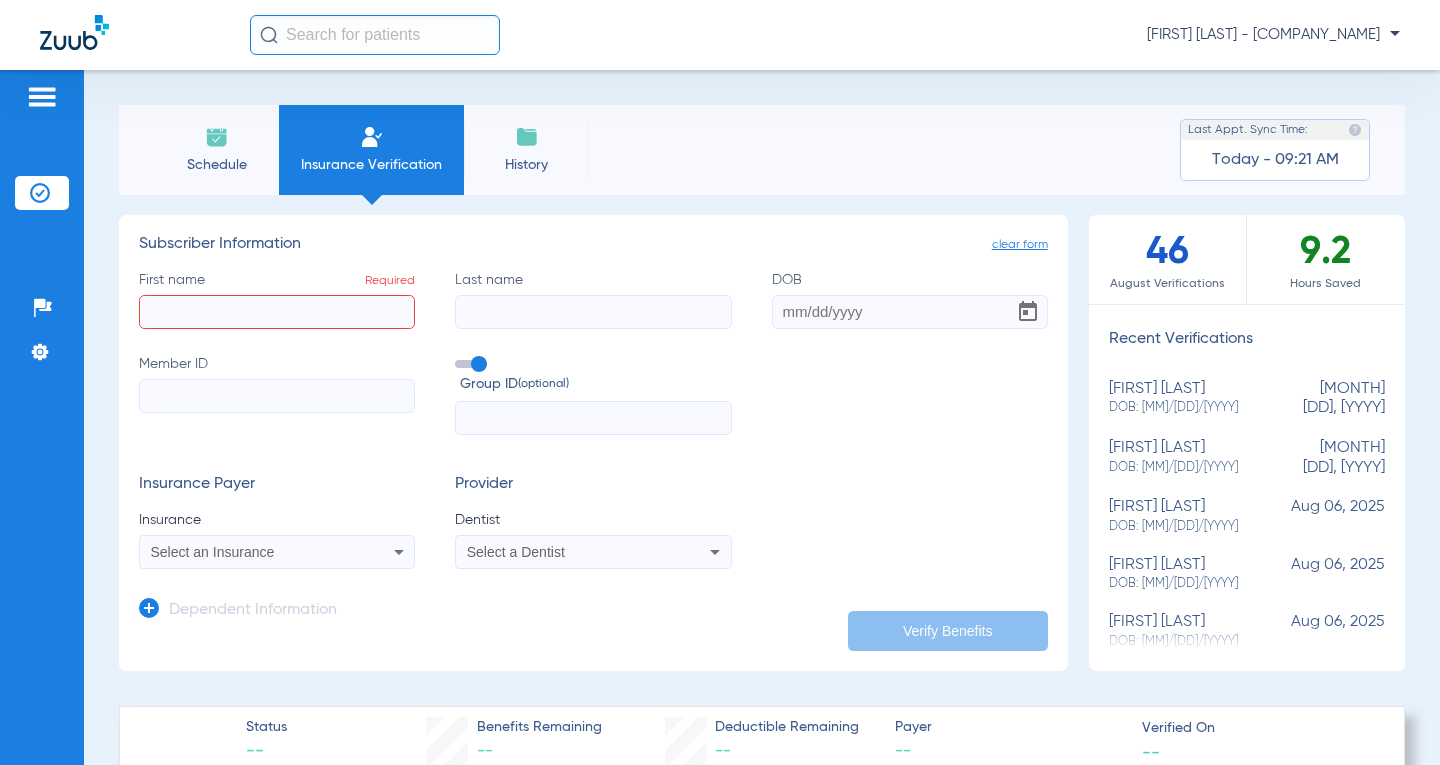 click on "First name  Required" 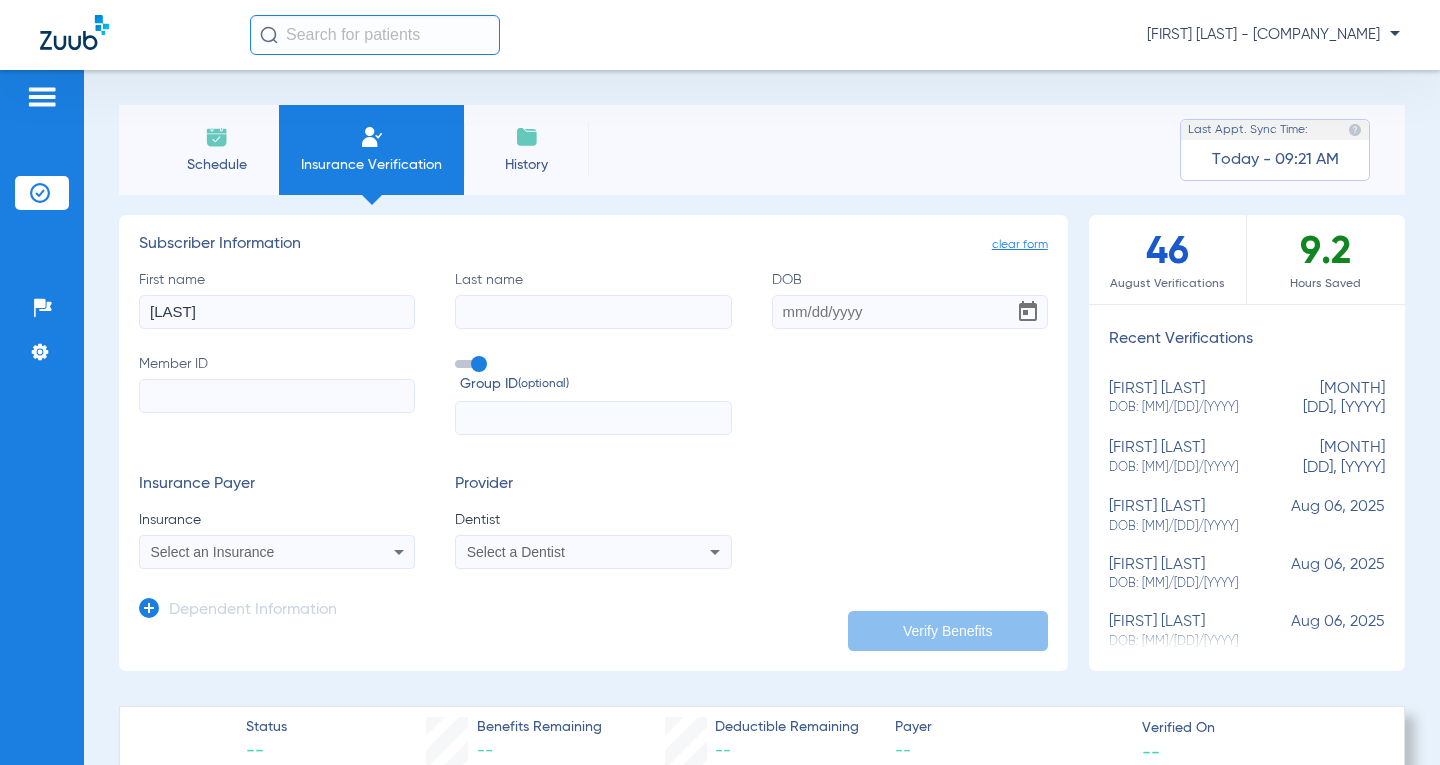 type on "[LAST]" 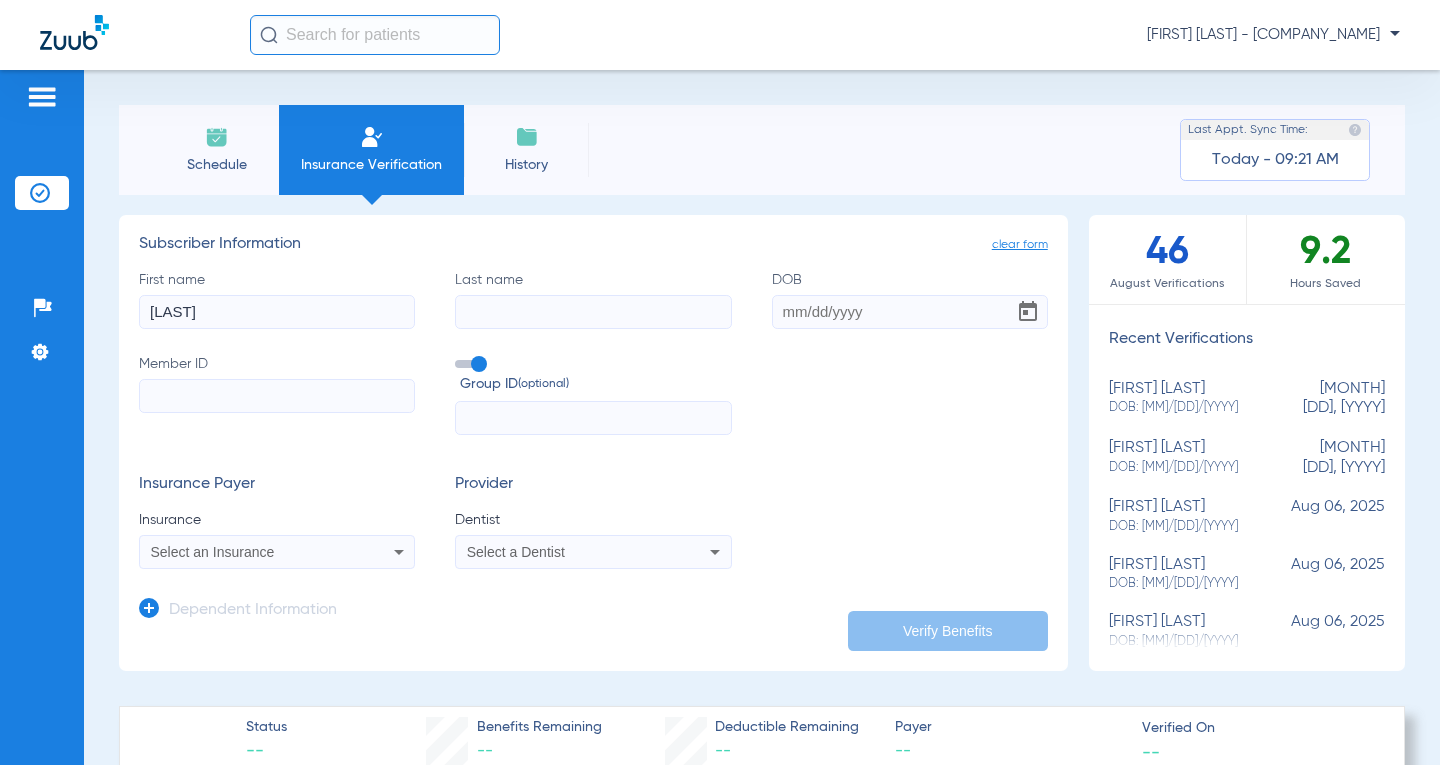 click on "Last name" 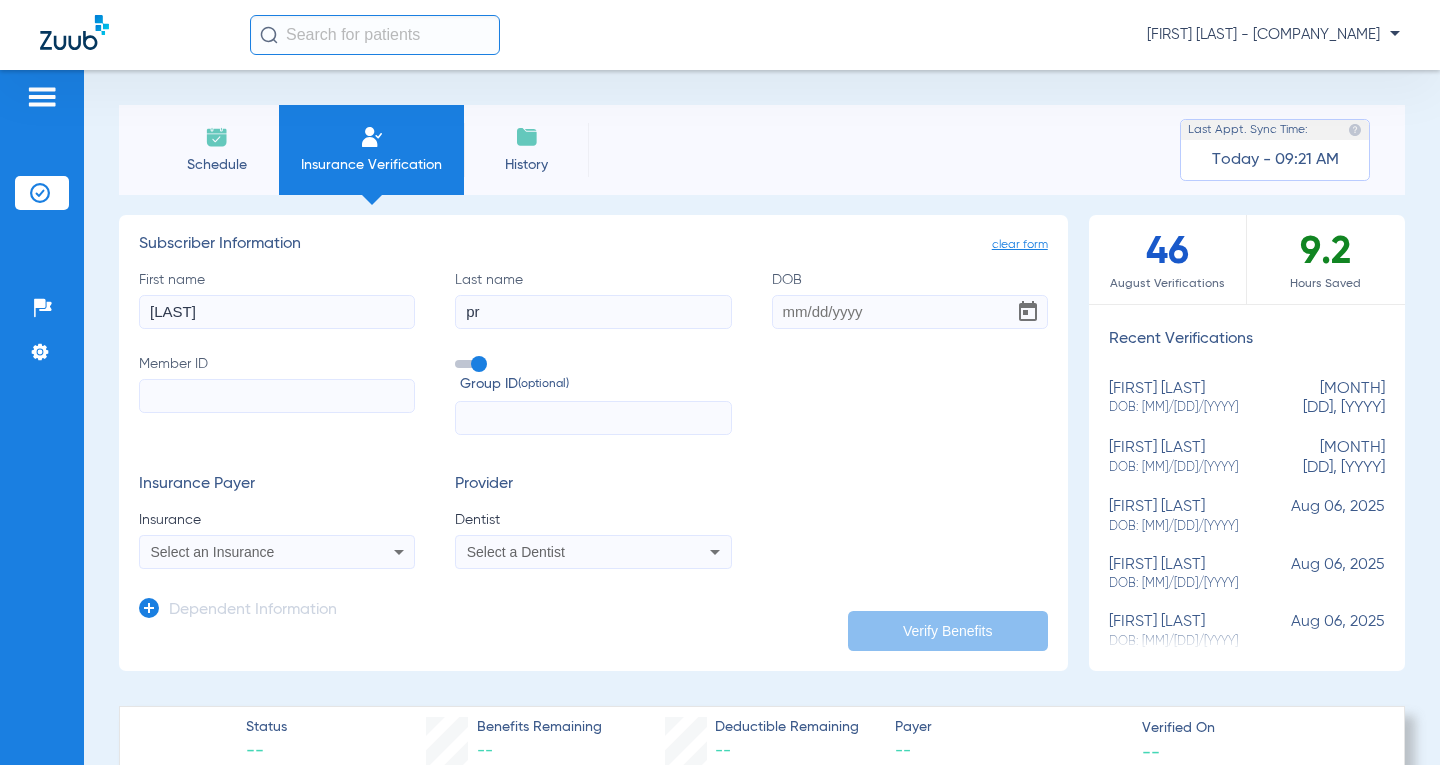 type on "p" 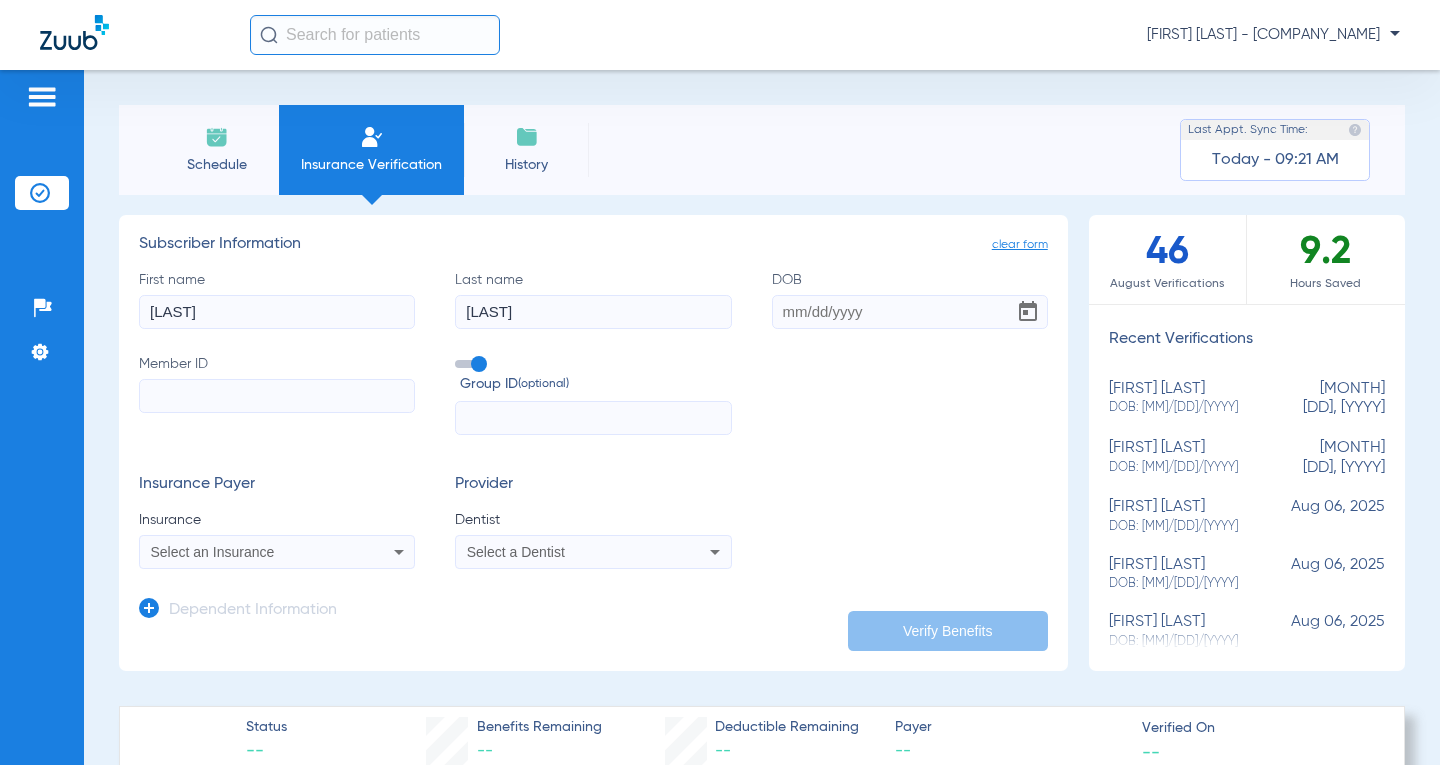 type on "[LAST]" 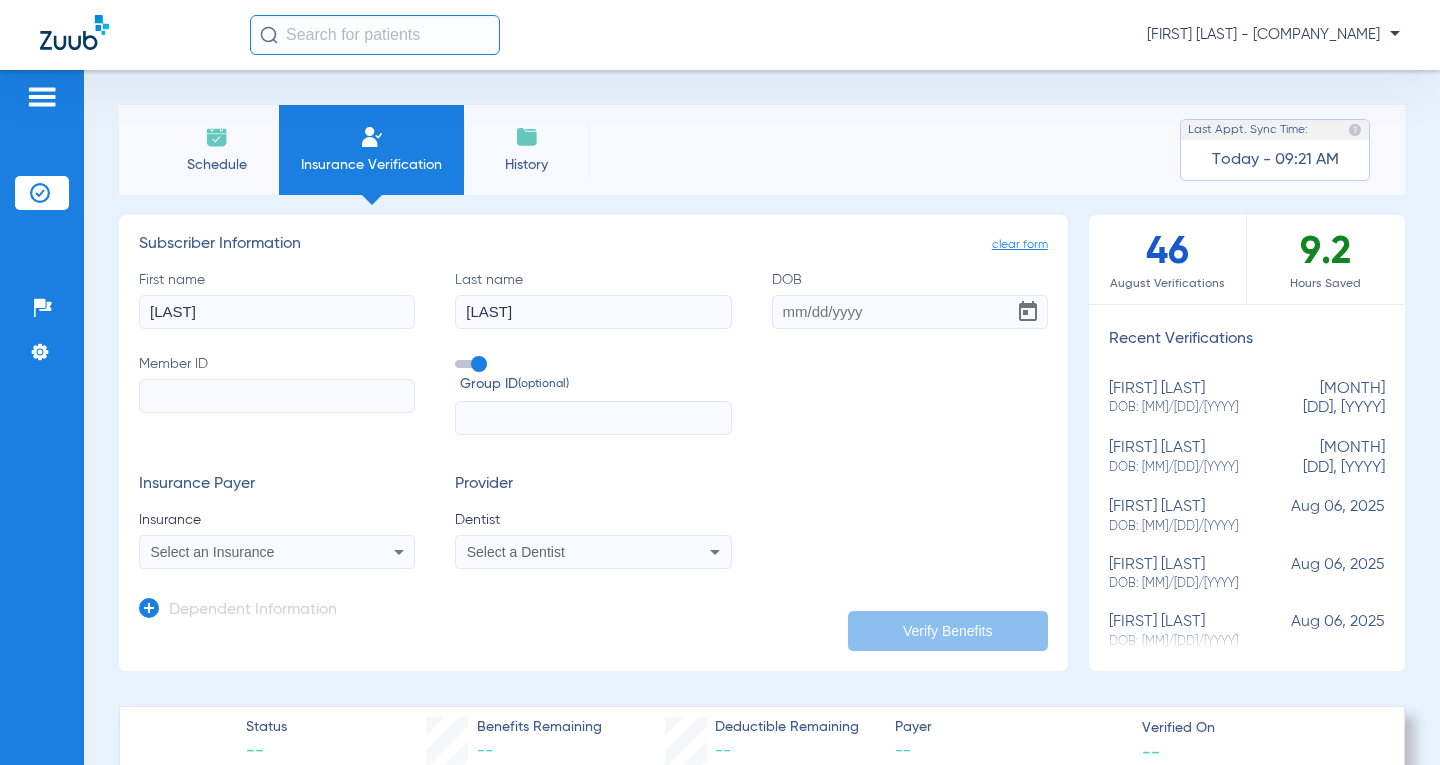 click on "[LAST]" 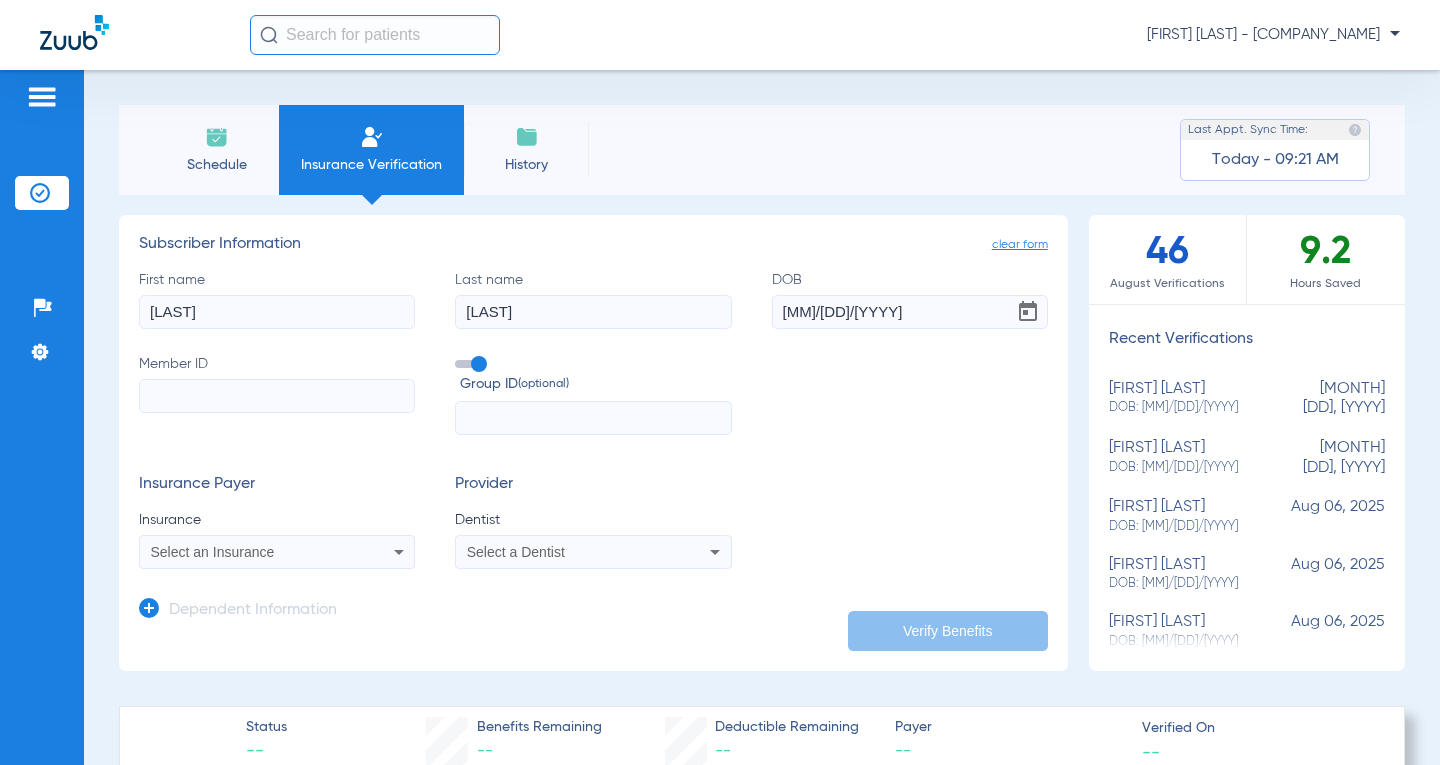 type on "[MM]/[DD]/[YYYY]" 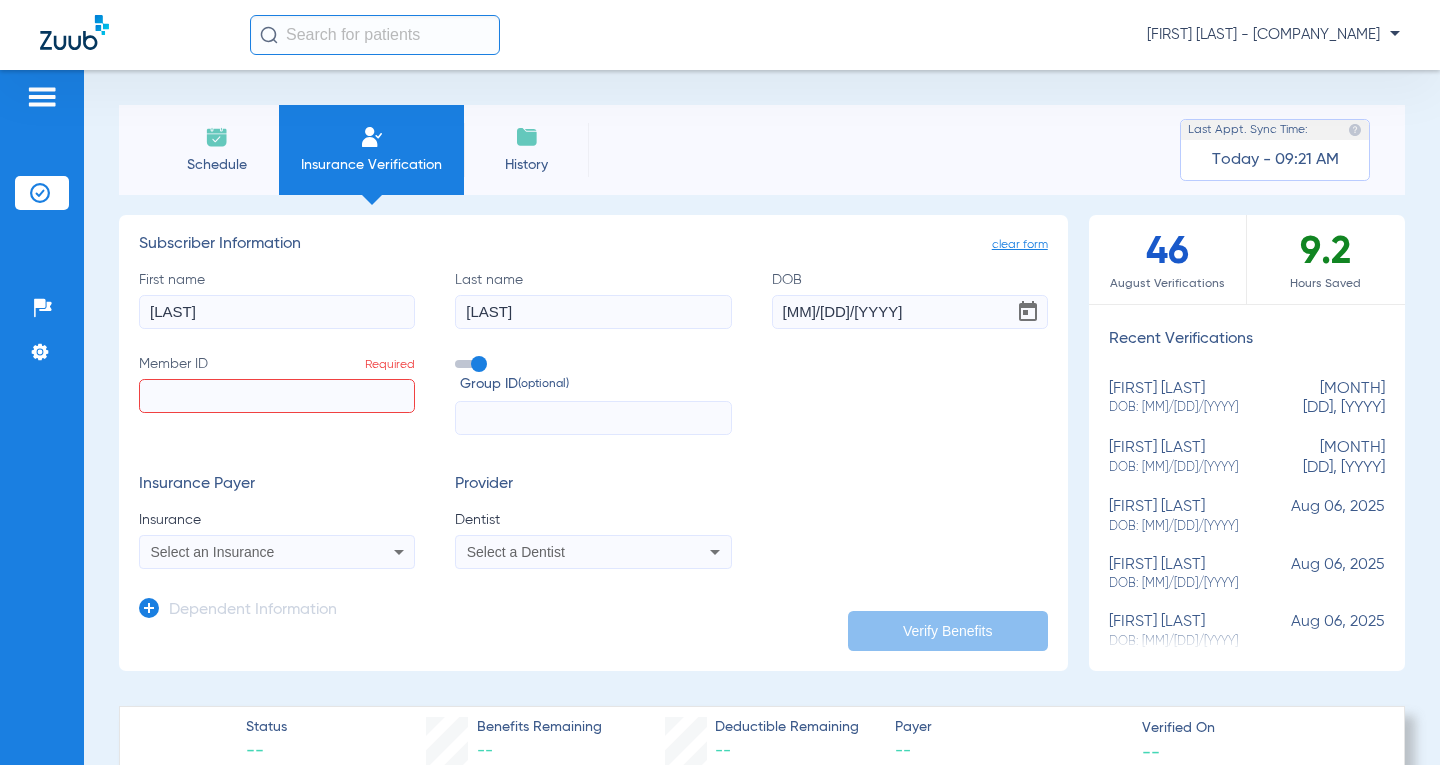 paste on "[NUMBER]" 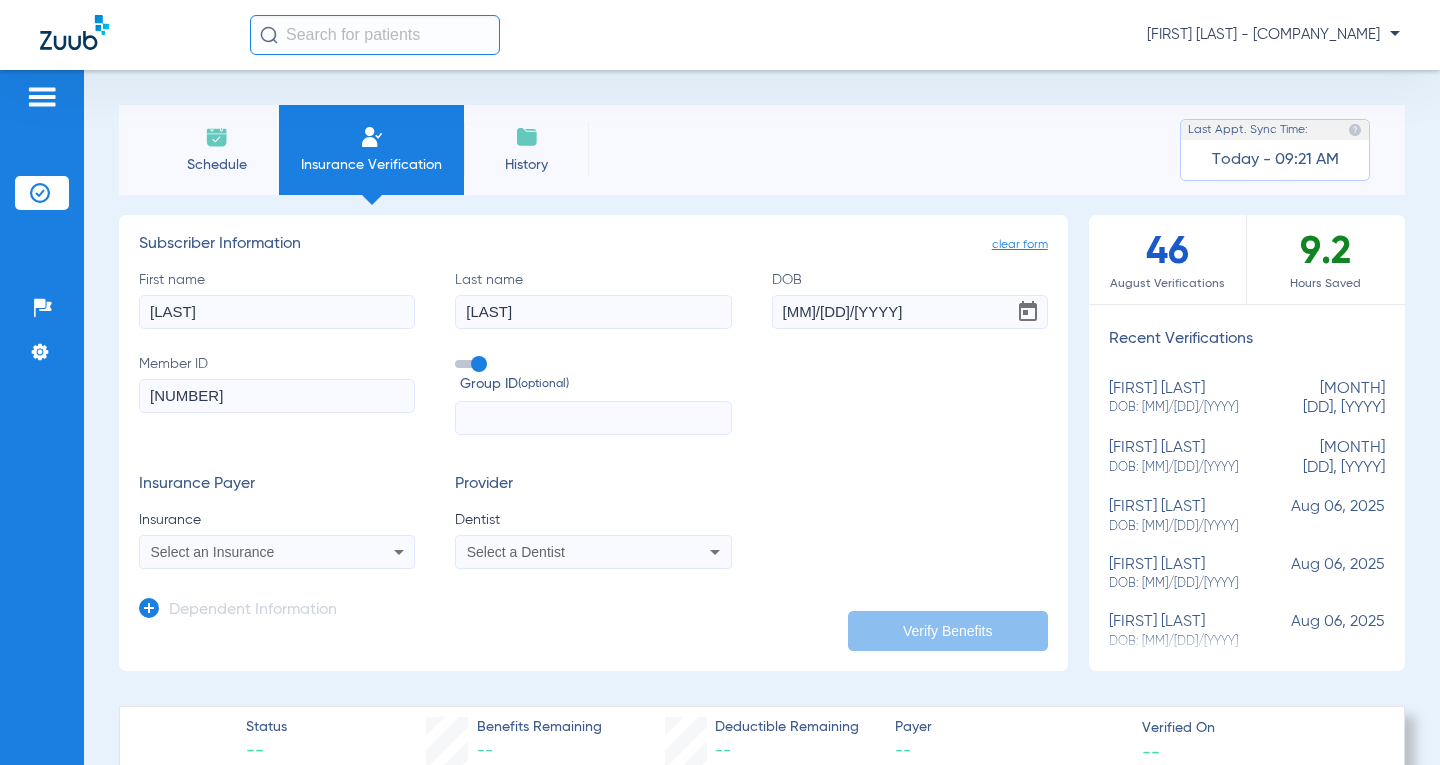 type on "[NUMBER]" 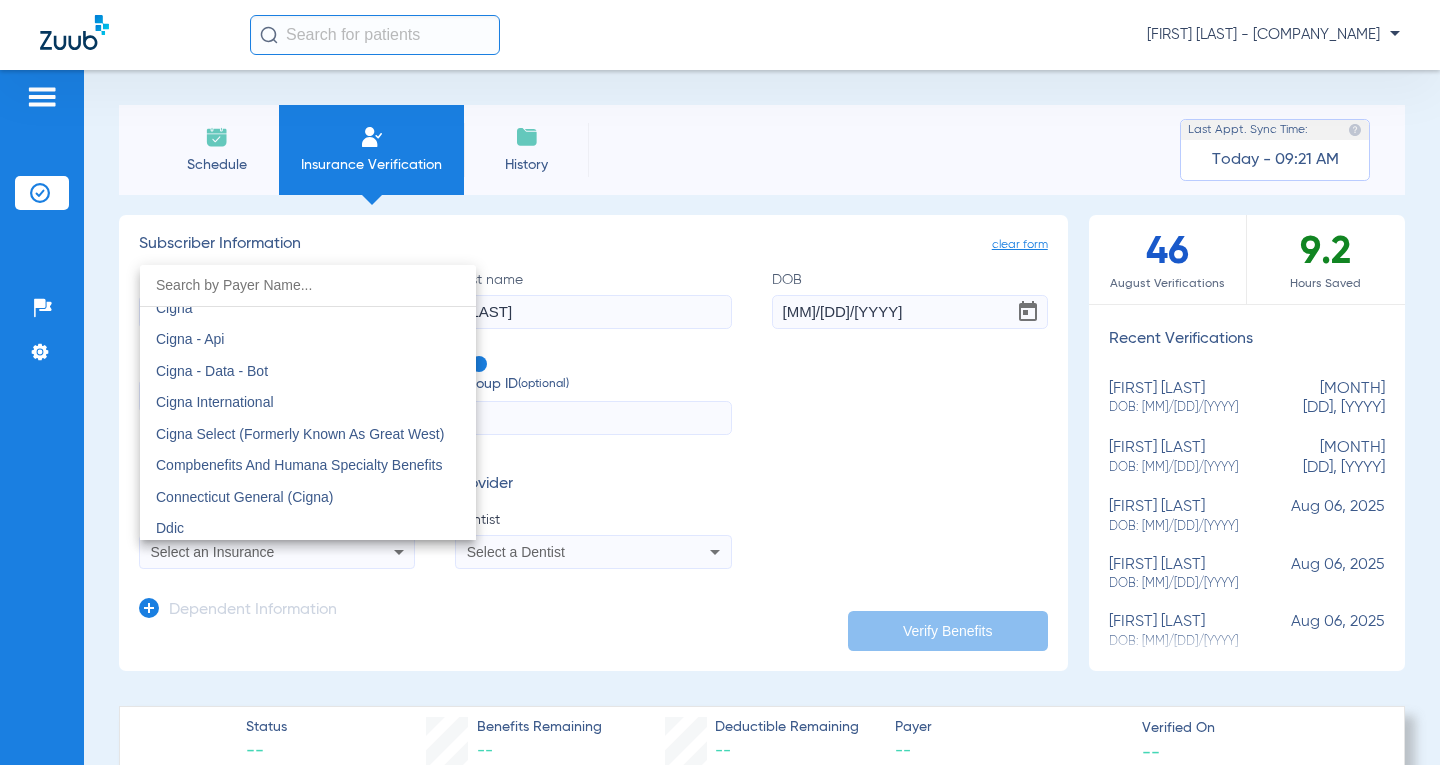 scroll, scrollTop: 3100, scrollLeft: 0, axis: vertical 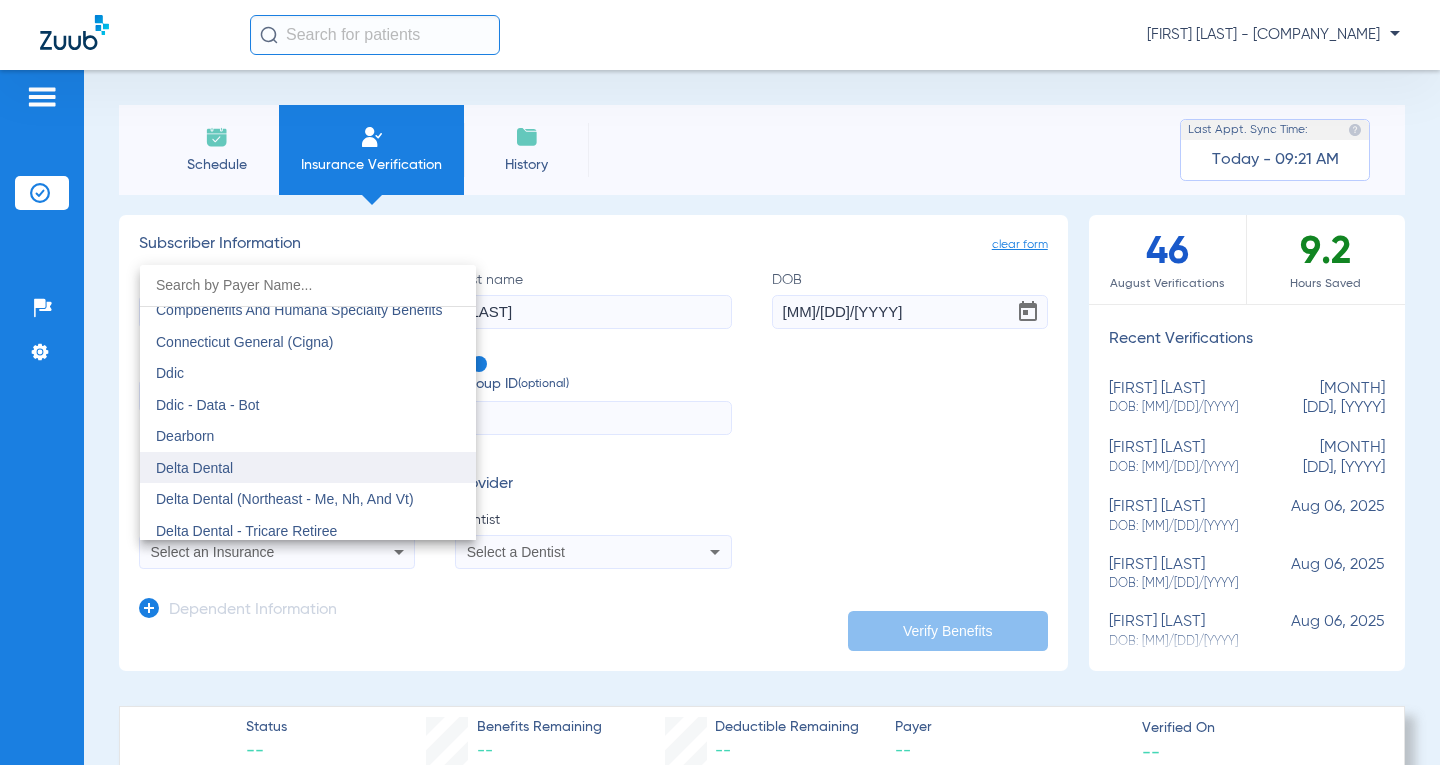 click on "Delta Dental" at bounding box center (194, 468) 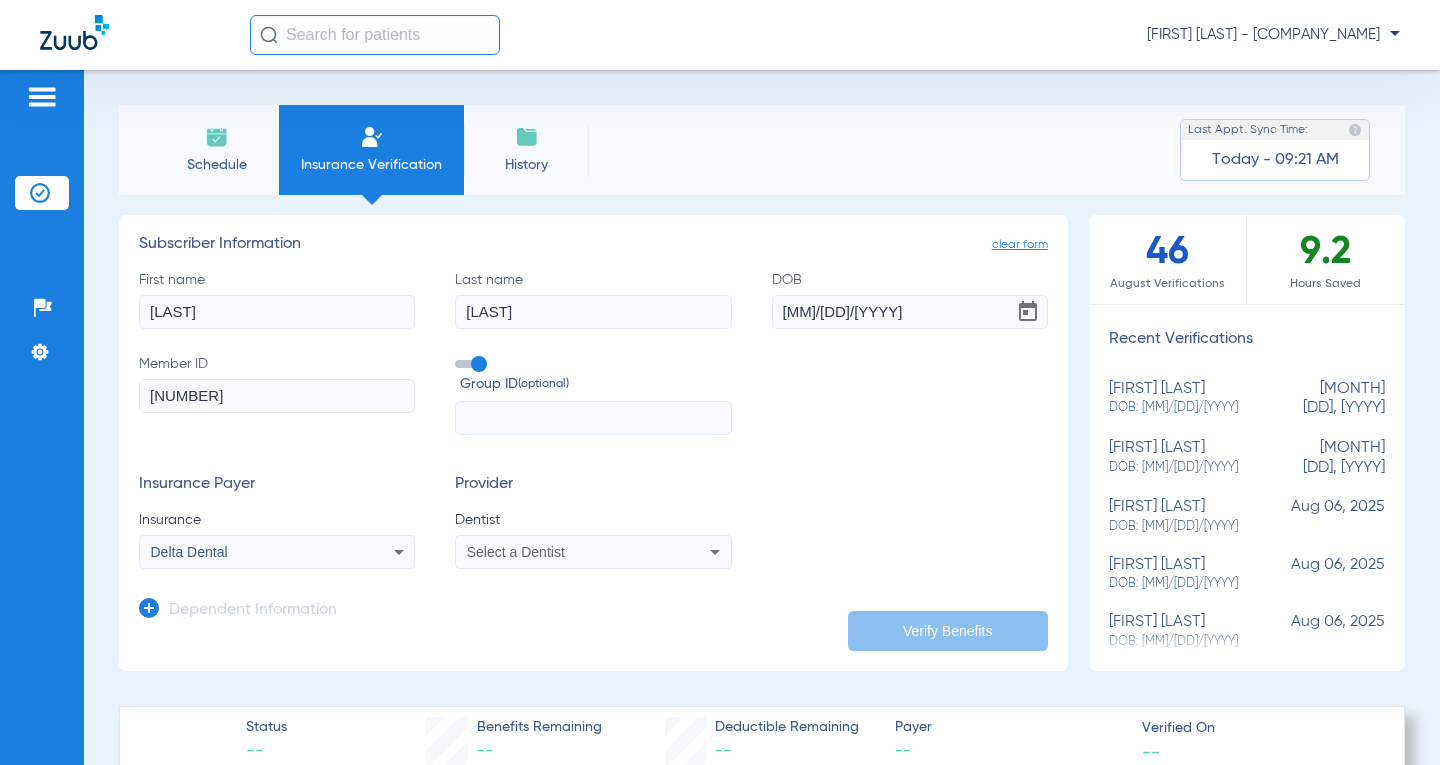 click on "Select a Dentist" at bounding box center [516, 552] 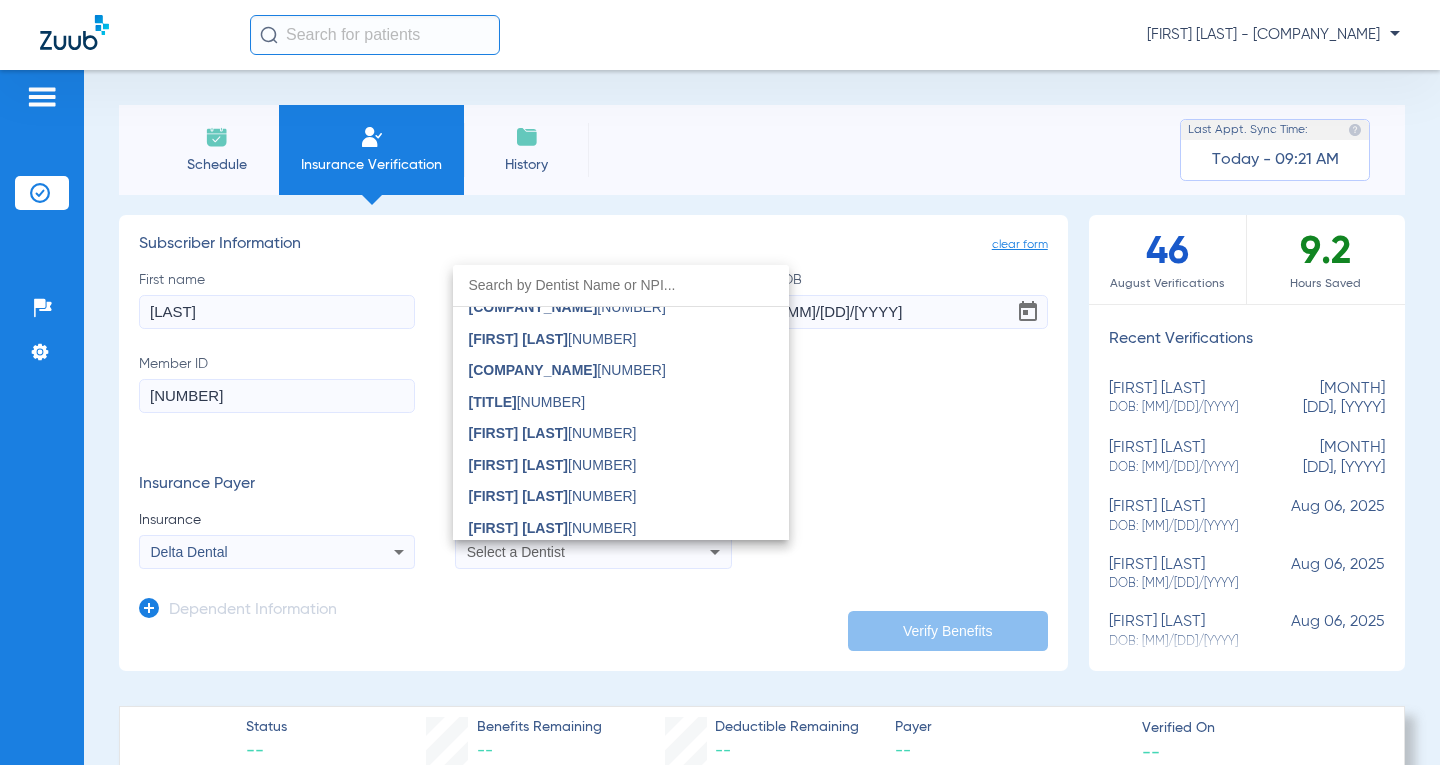 scroll, scrollTop: 523, scrollLeft: 0, axis: vertical 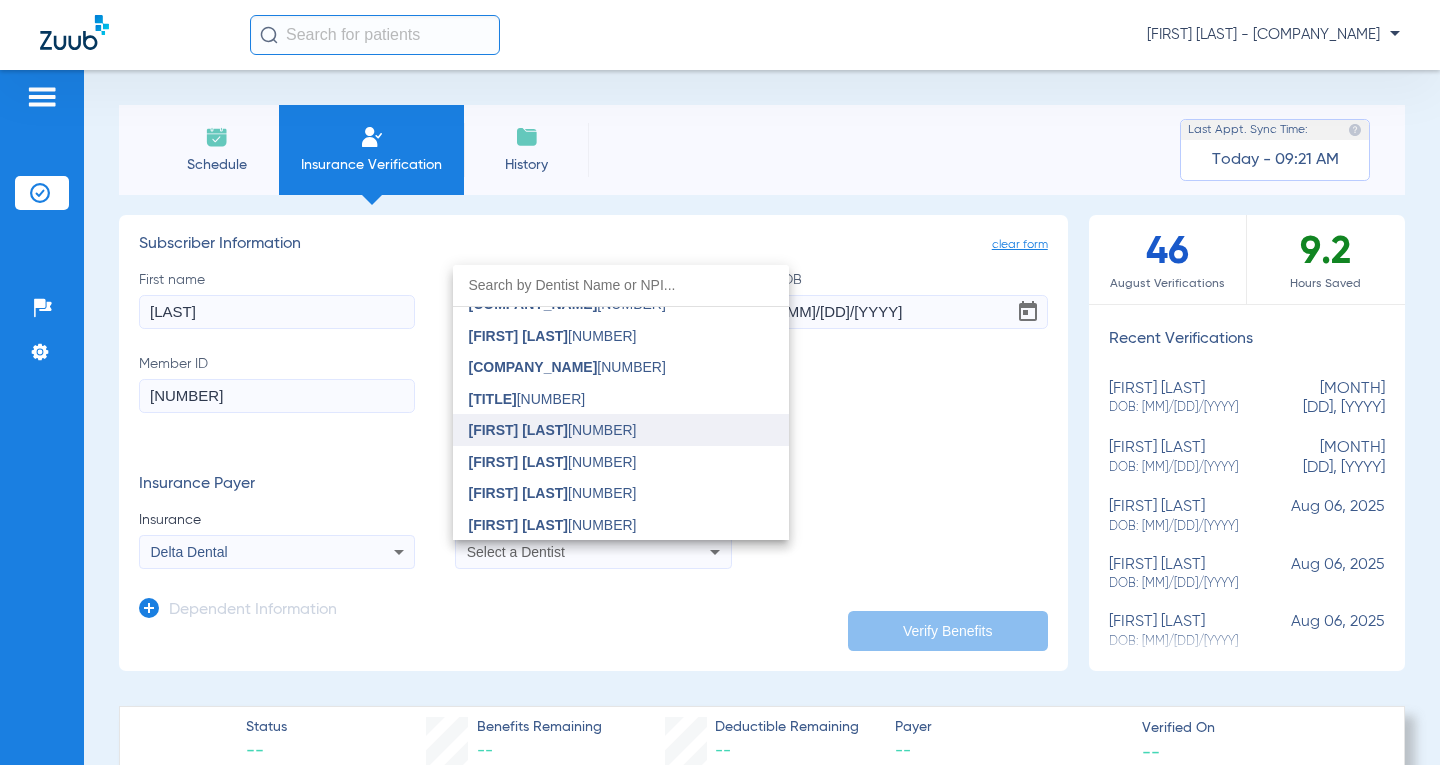 click on "[FIRST] [LAST]" at bounding box center [519, 430] 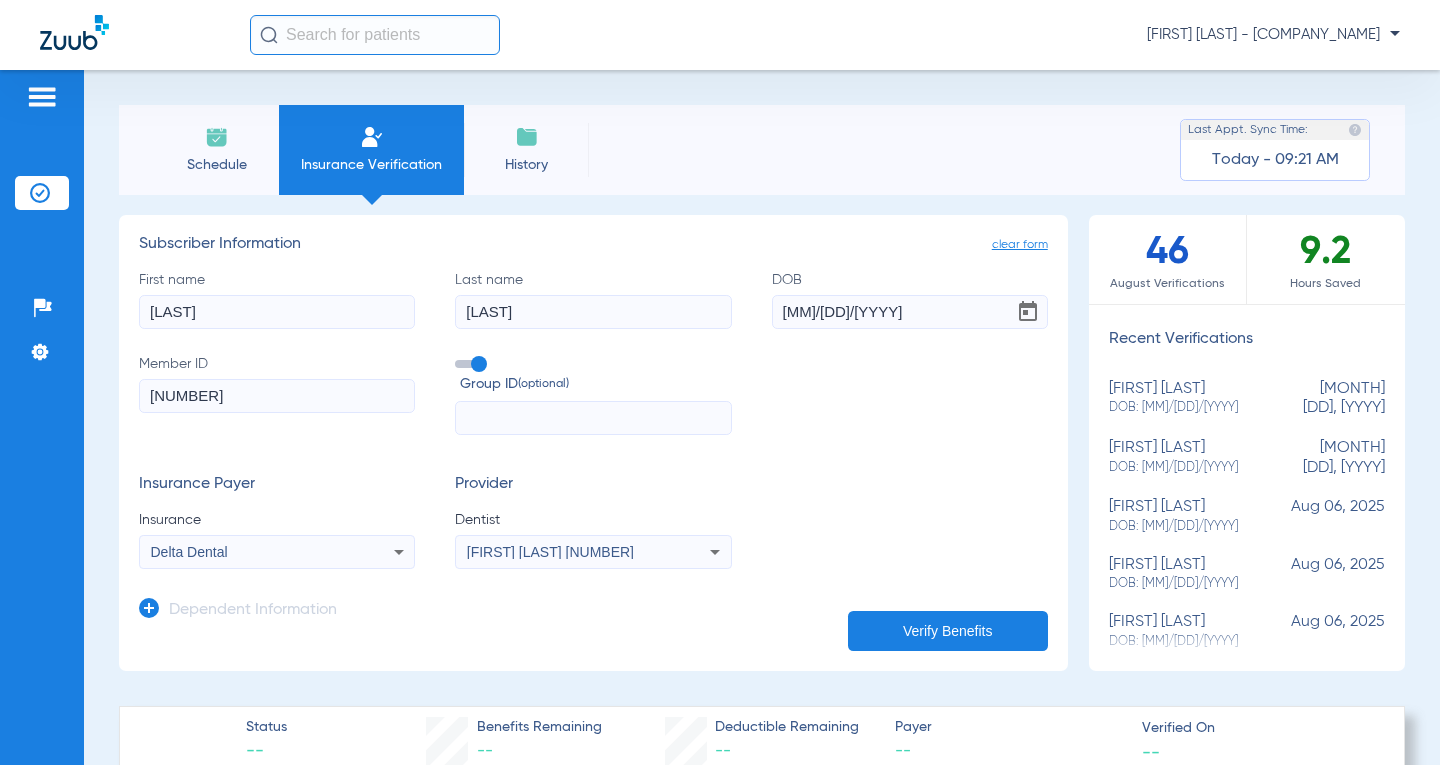 click on "[FIRST] [LAST]  [NUMBER]" at bounding box center (550, 552) 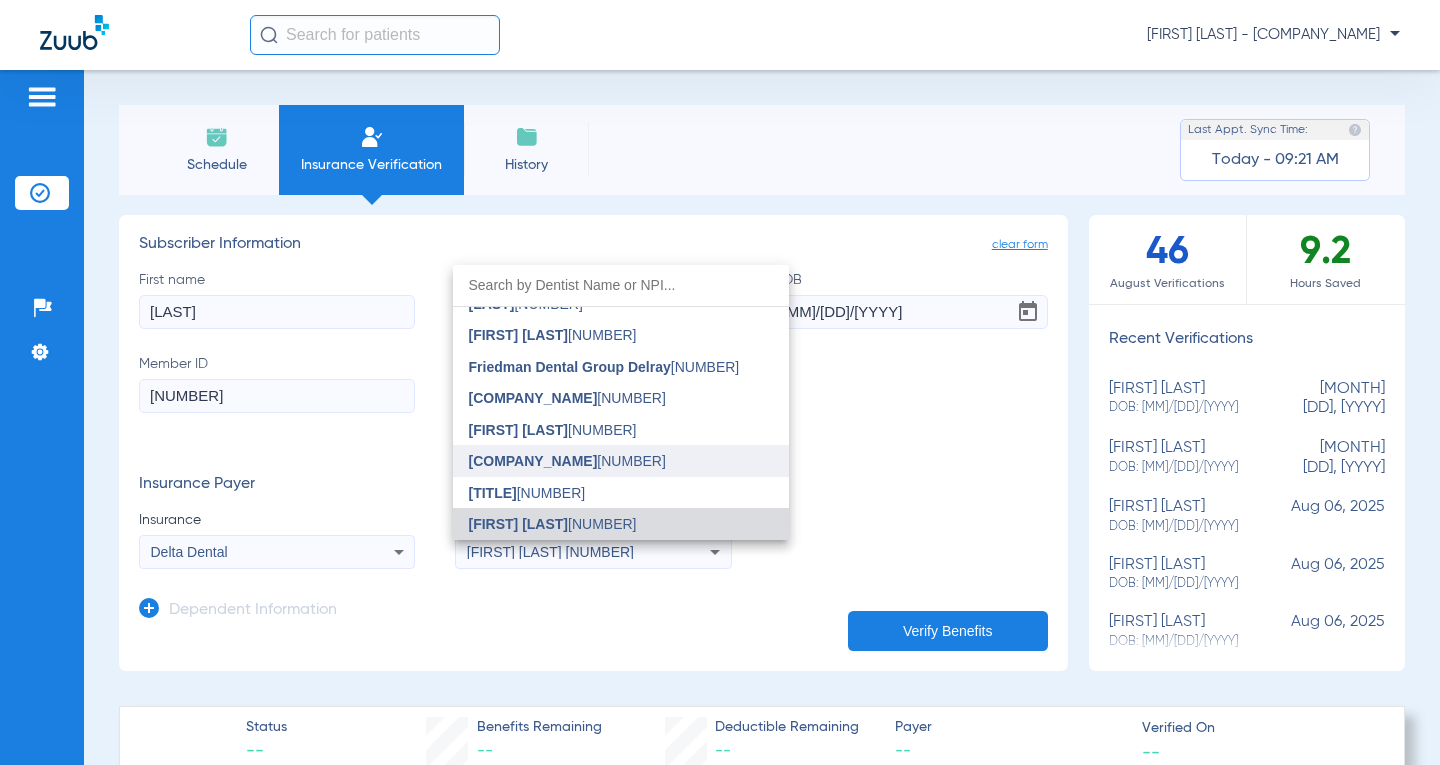 scroll, scrollTop: 523, scrollLeft: 0, axis: vertical 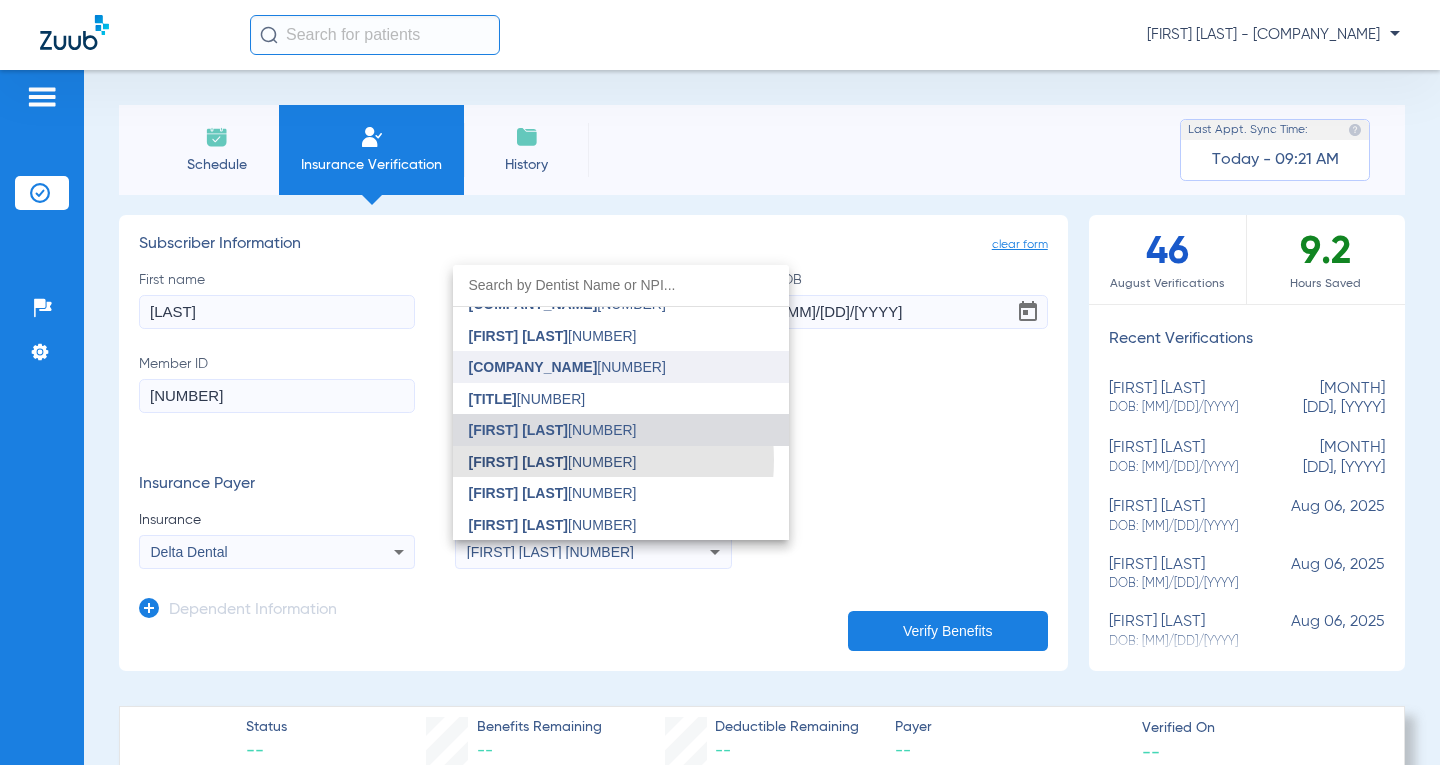 click on "[FIRST] [LAST]" at bounding box center [519, 462] 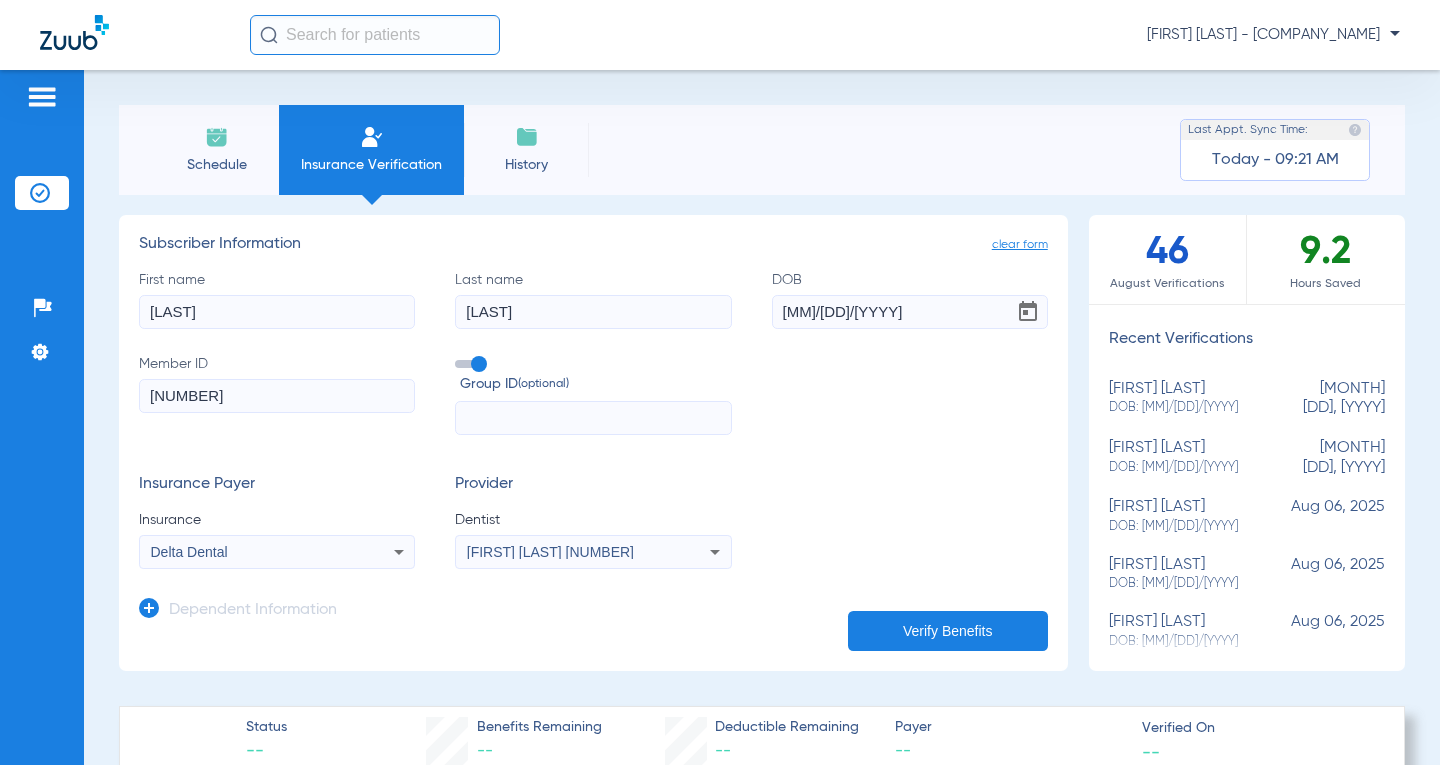 click 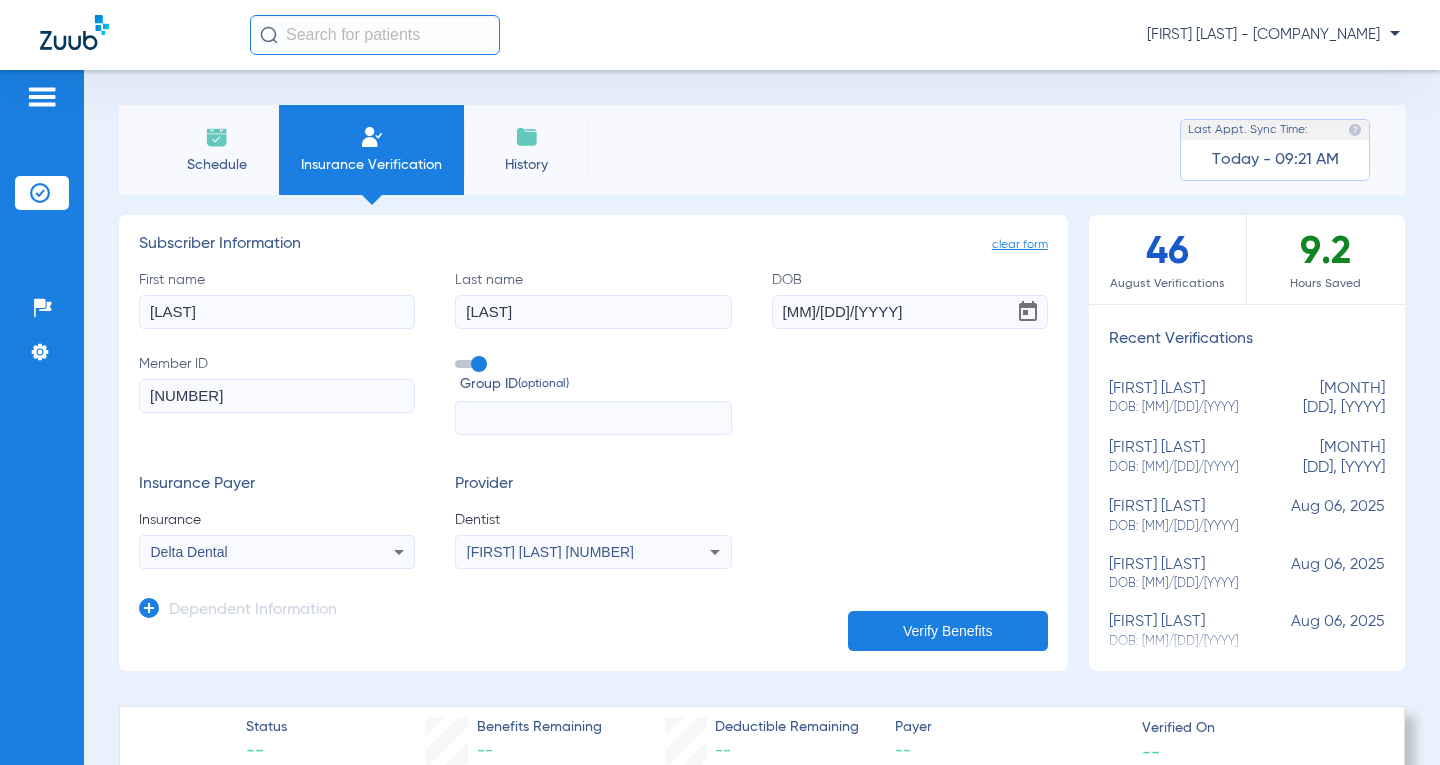 paste on "[NUMBER]" 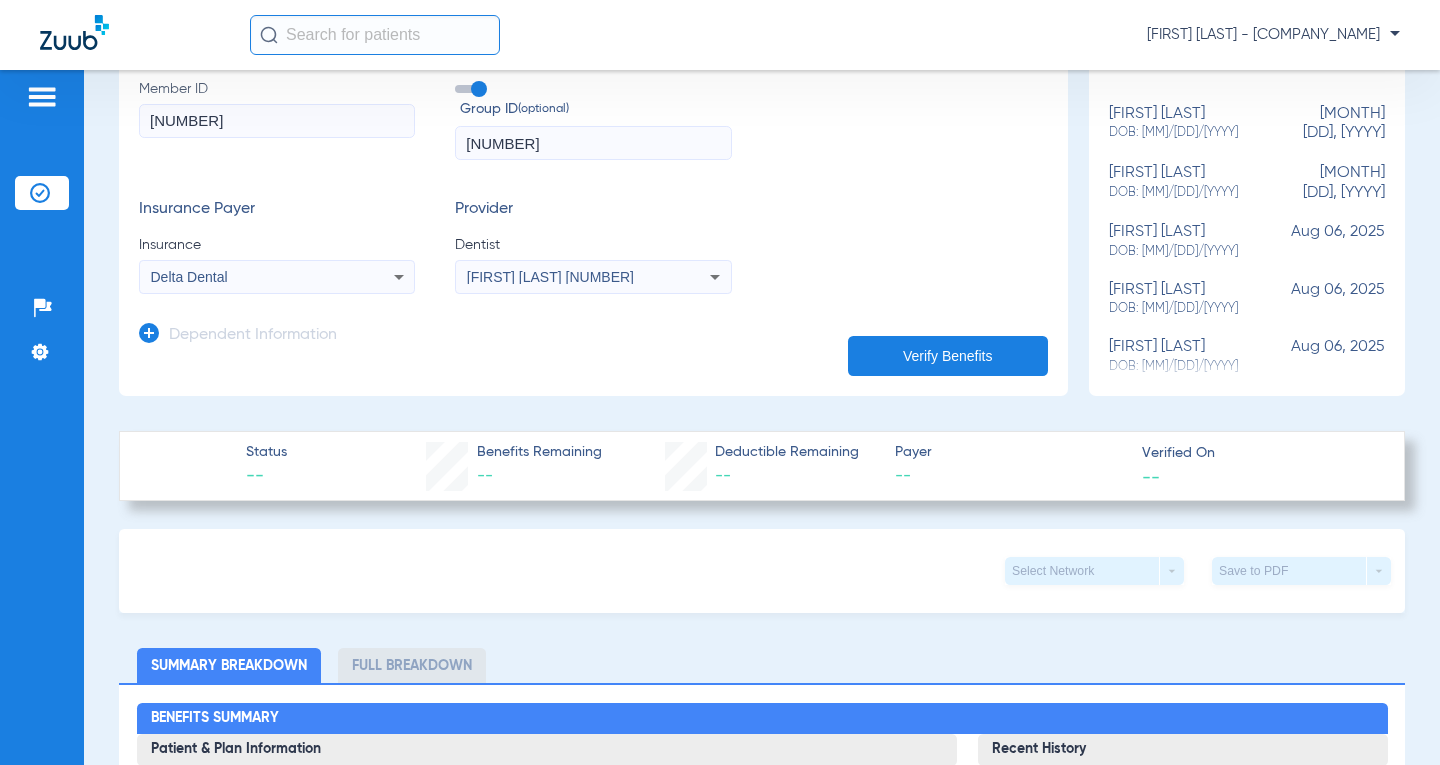 scroll, scrollTop: 300, scrollLeft: 0, axis: vertical 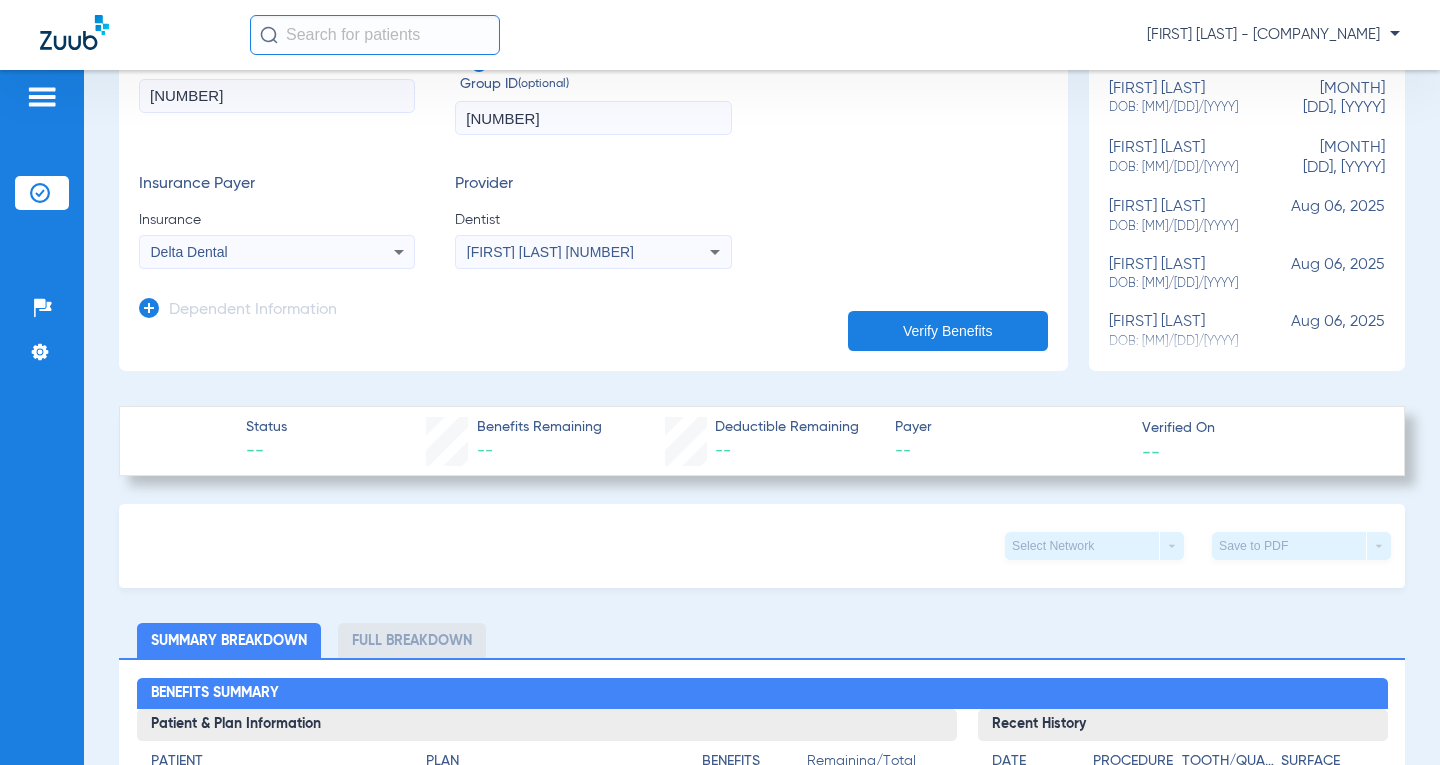 type on "[NUMBER]" 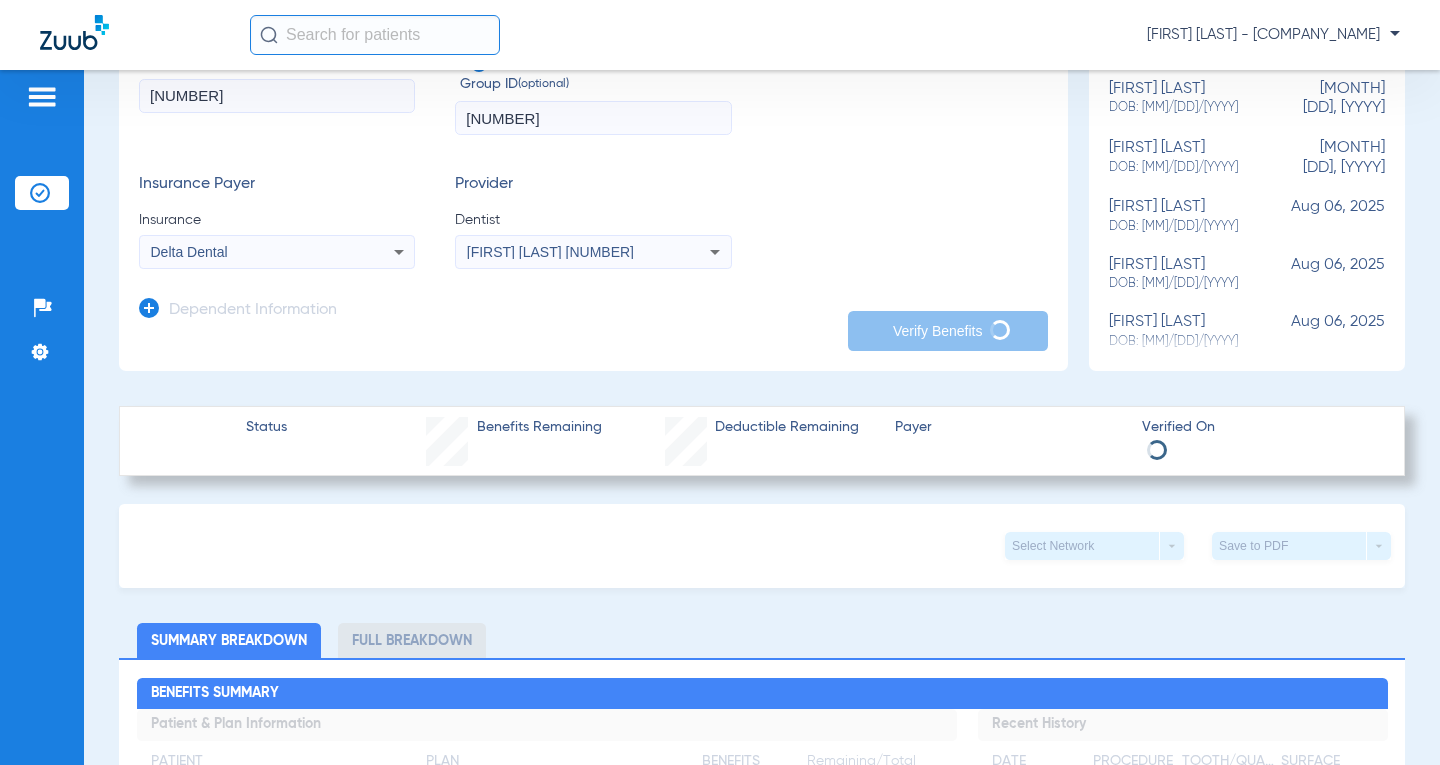 type on "[LAST]" 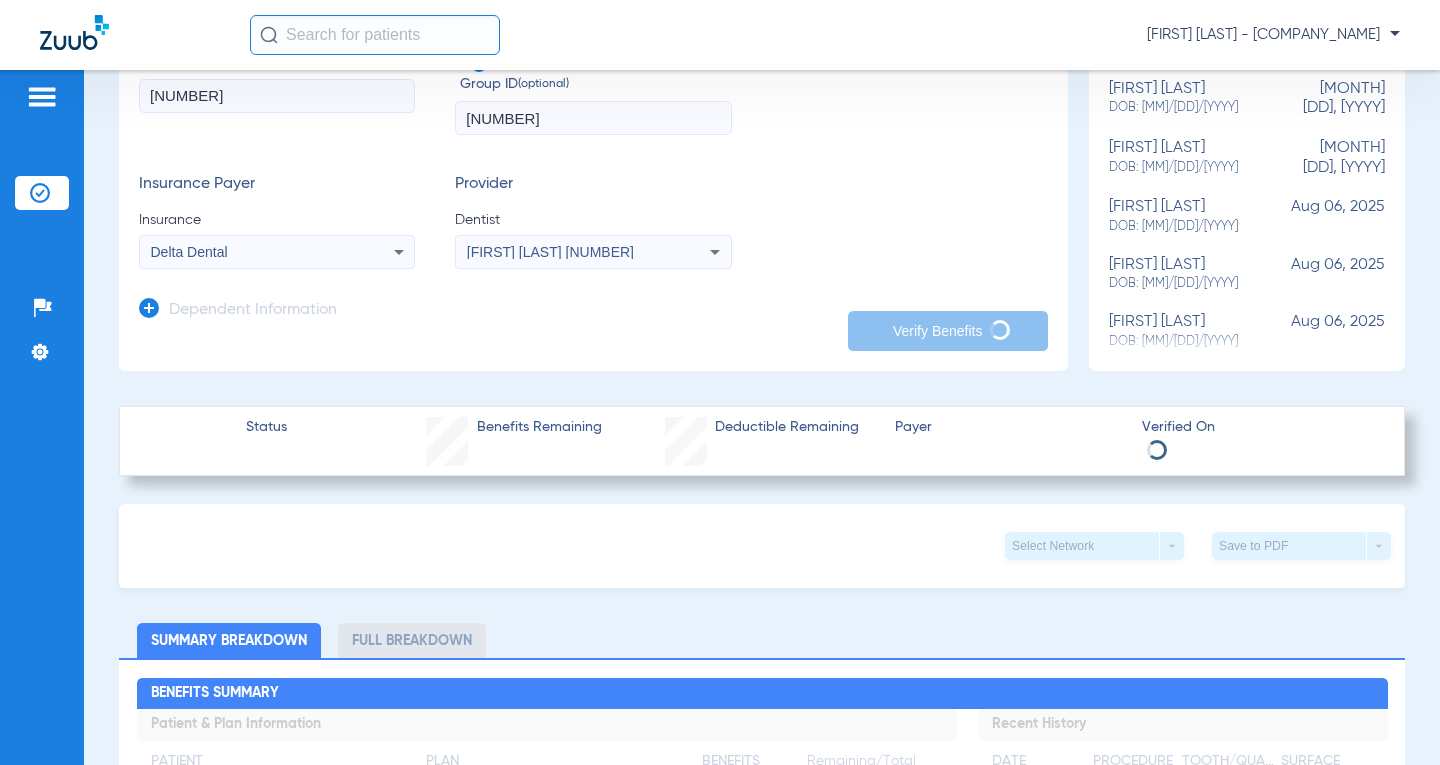 type on "[LAST]" 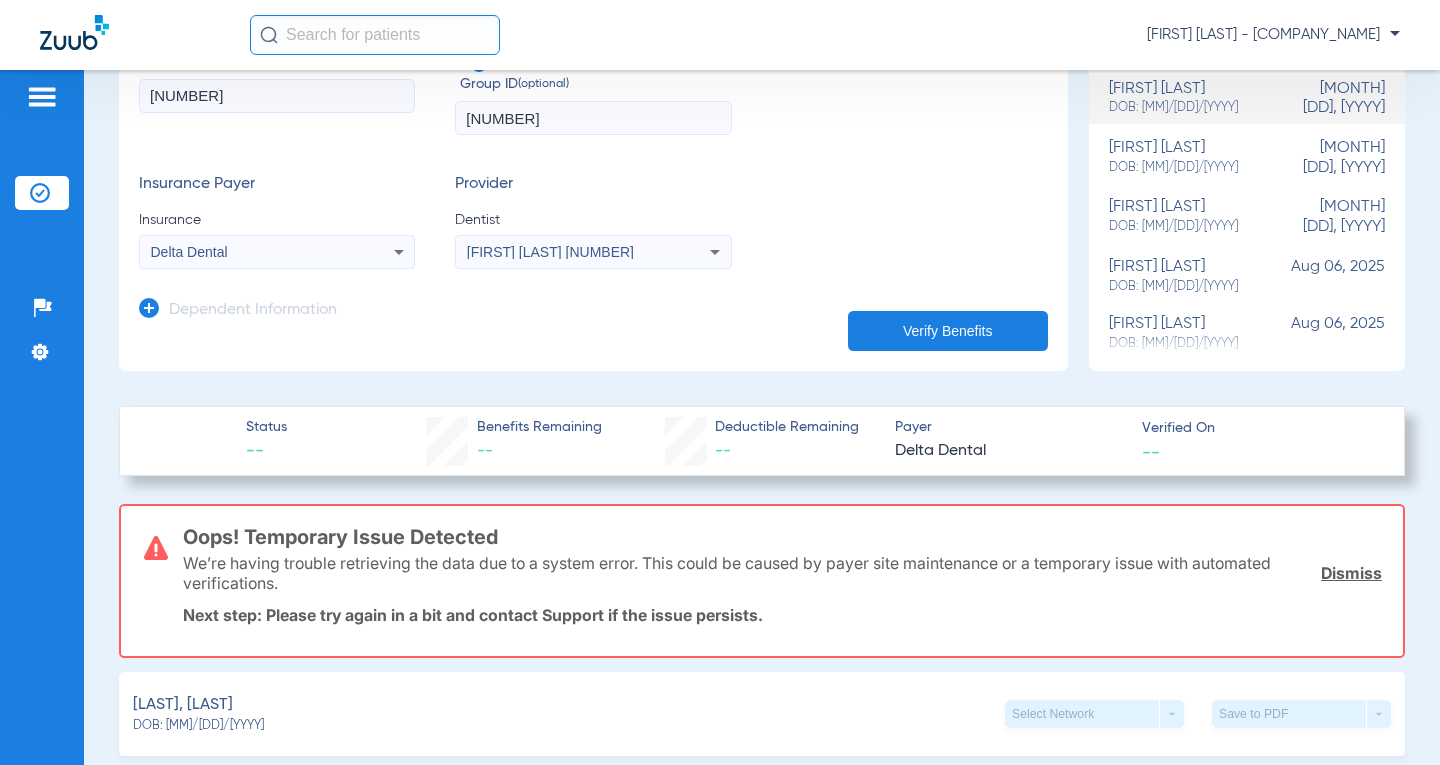 scroll, scrollTop: 0, scrollLeft: 0, axis: both 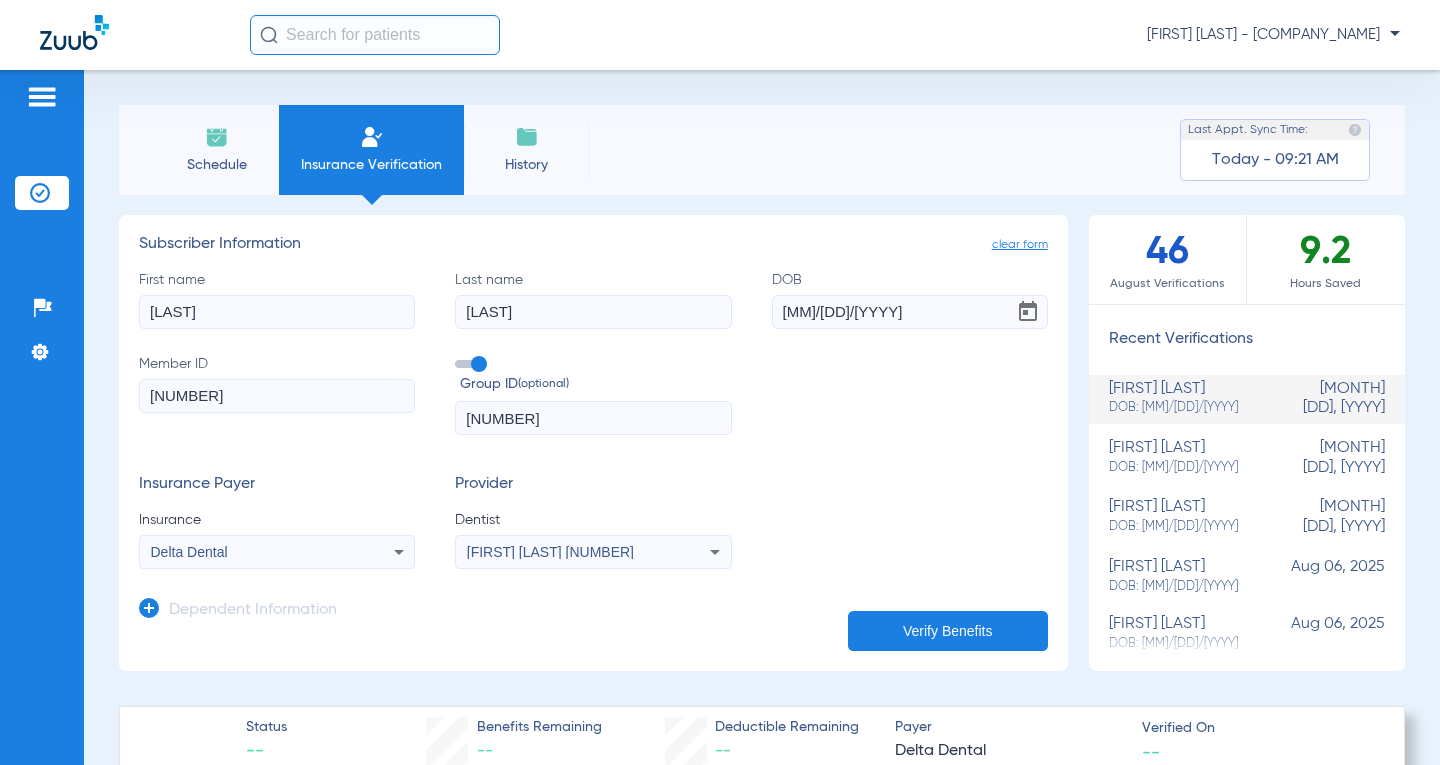 click 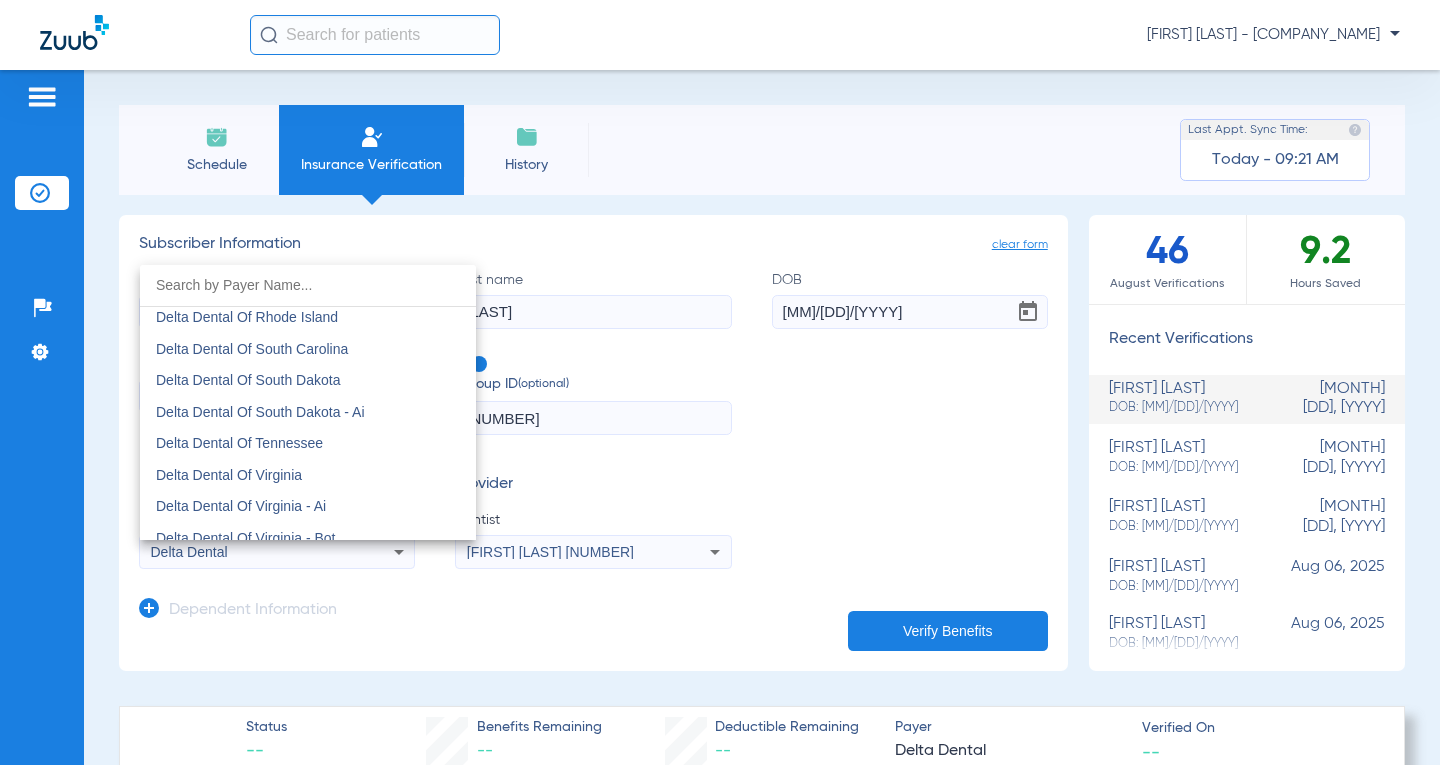 scroll, scrollTop: 5144, scrollLeft: 0, axis: vertical 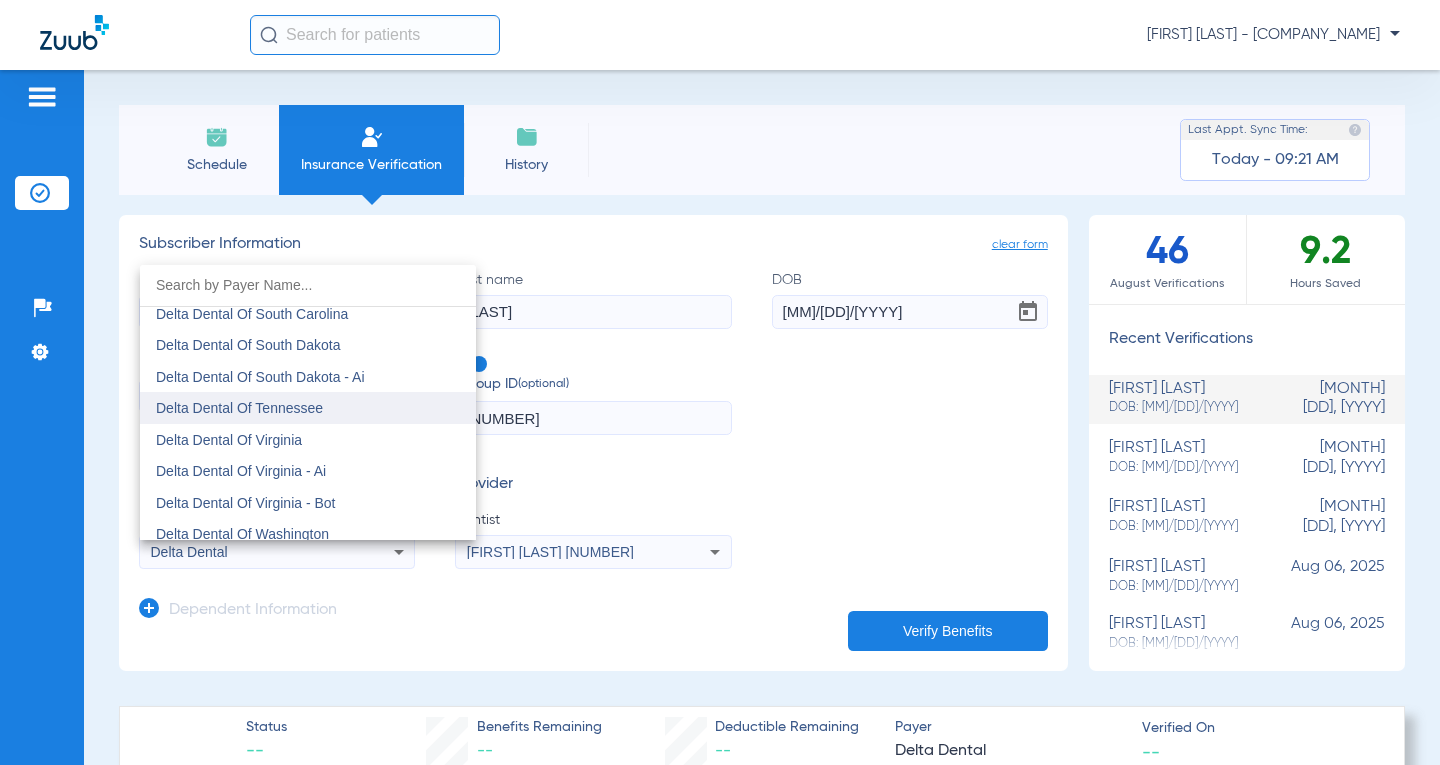 click on "Delta Dental Of Tennessee" at bounding box center (239, 408) 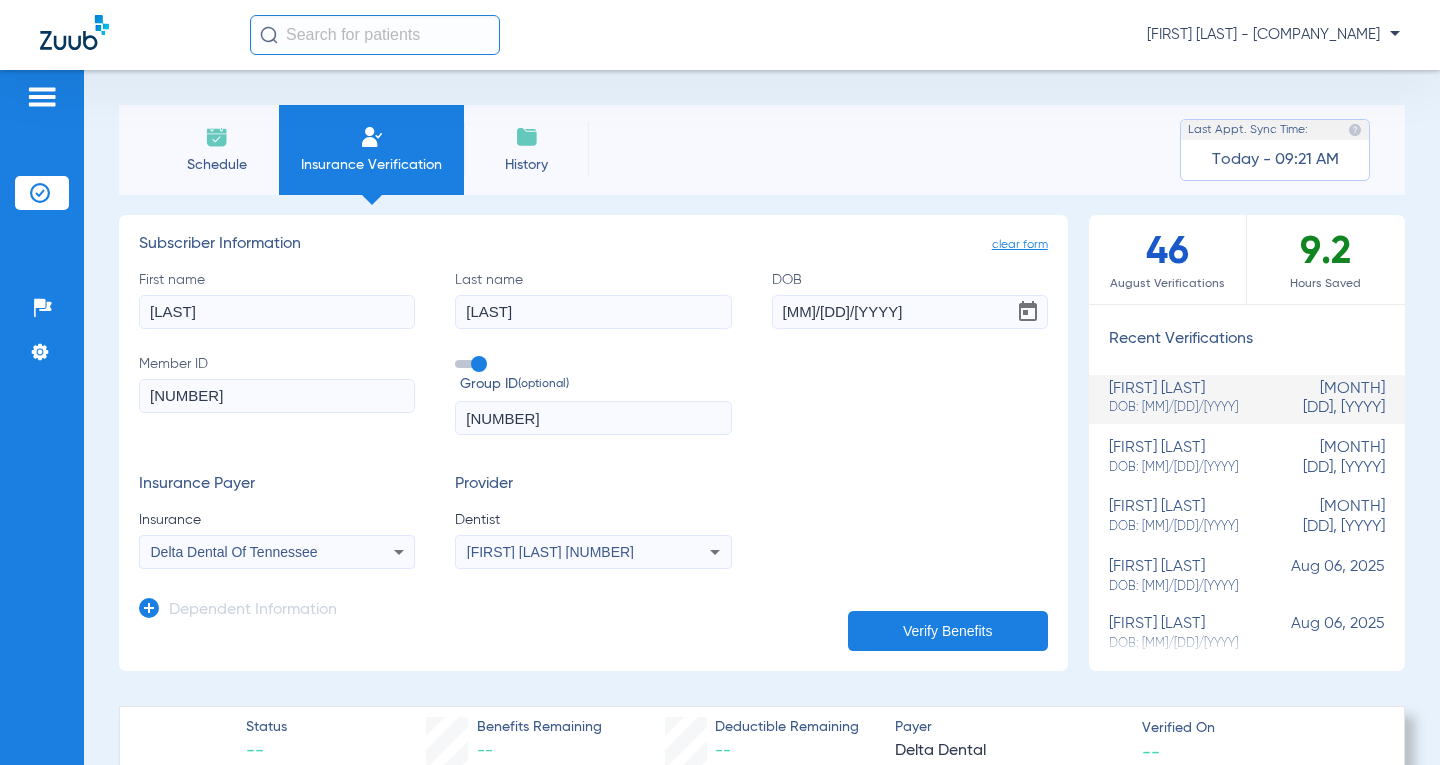 click on "Verify Benefits" 